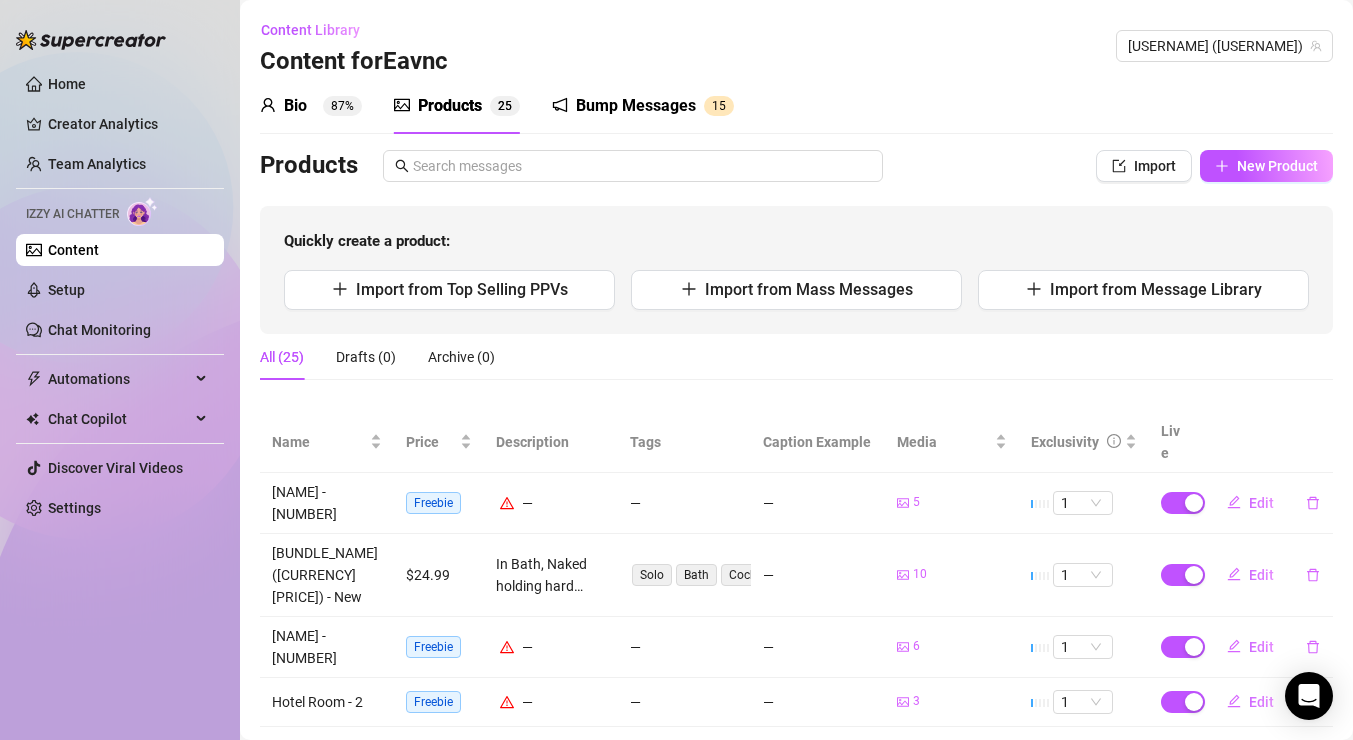 scroll, scrollTop: 0, scrollLeft: 0, axis: both 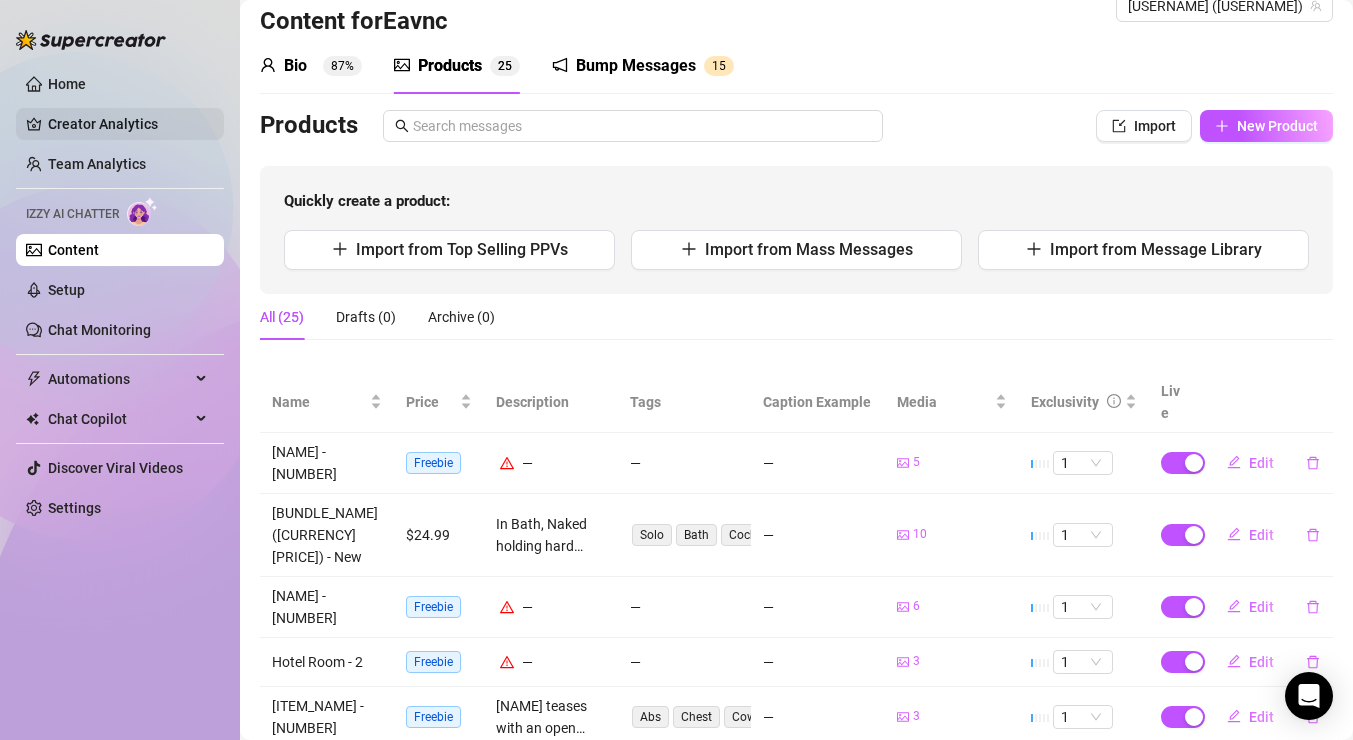 click on "Creator Analytics" at bounding box center [128, 124] 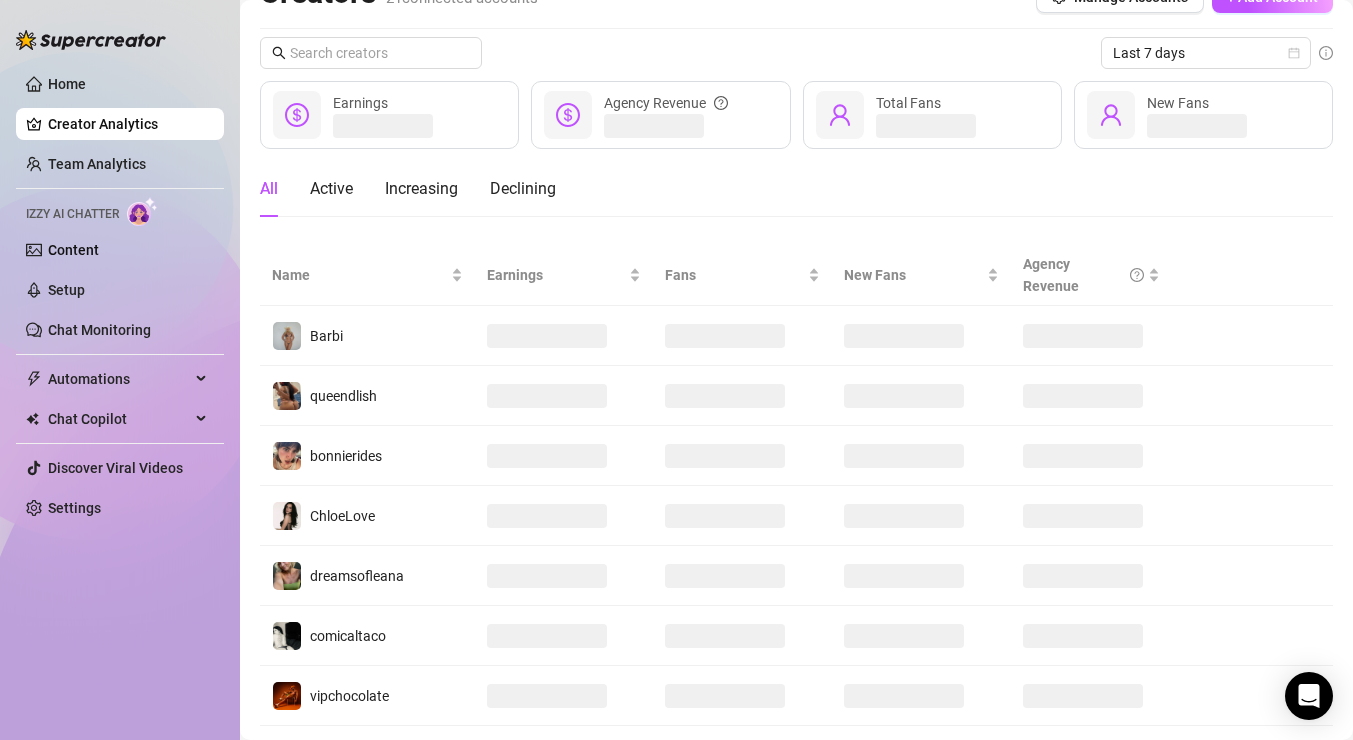 scroll, scrollTop: 0, scrollLeft: 0, axis: both 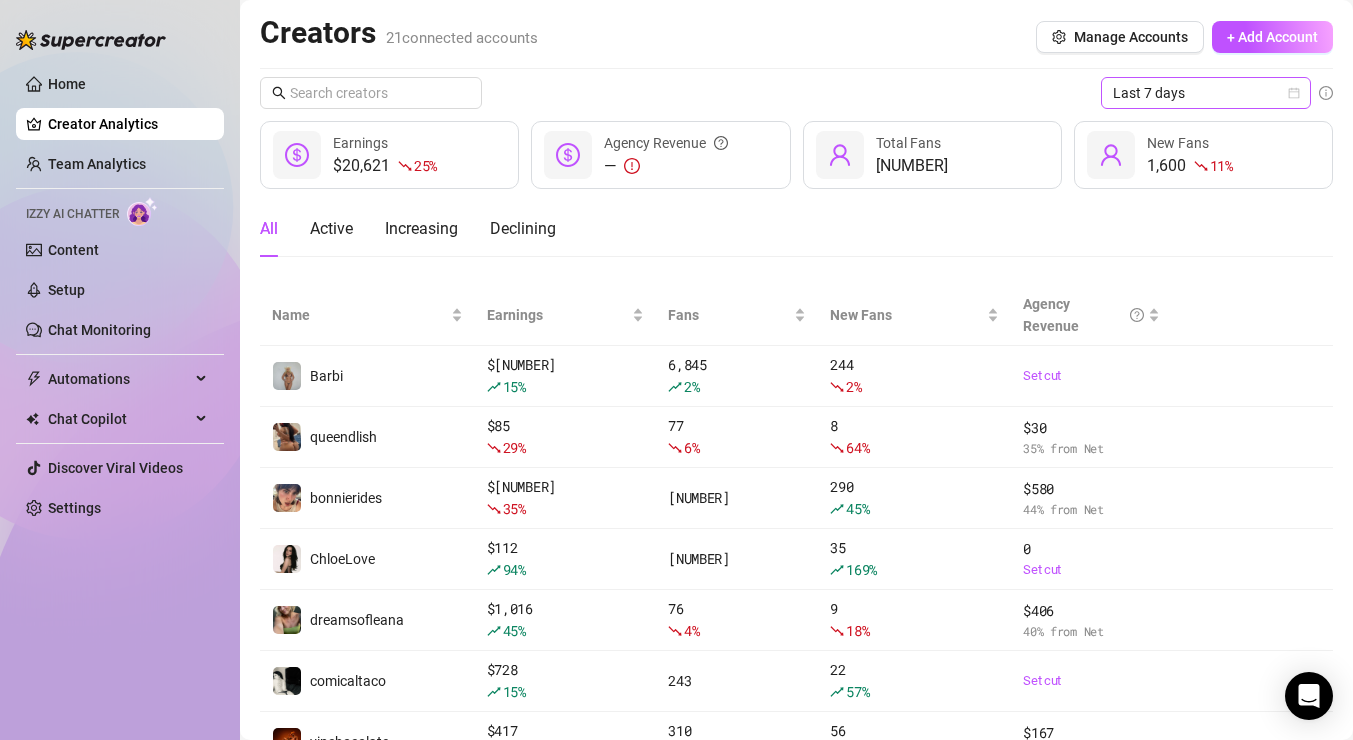 click on "Last 7 days" at bounding box center (1206, 93) 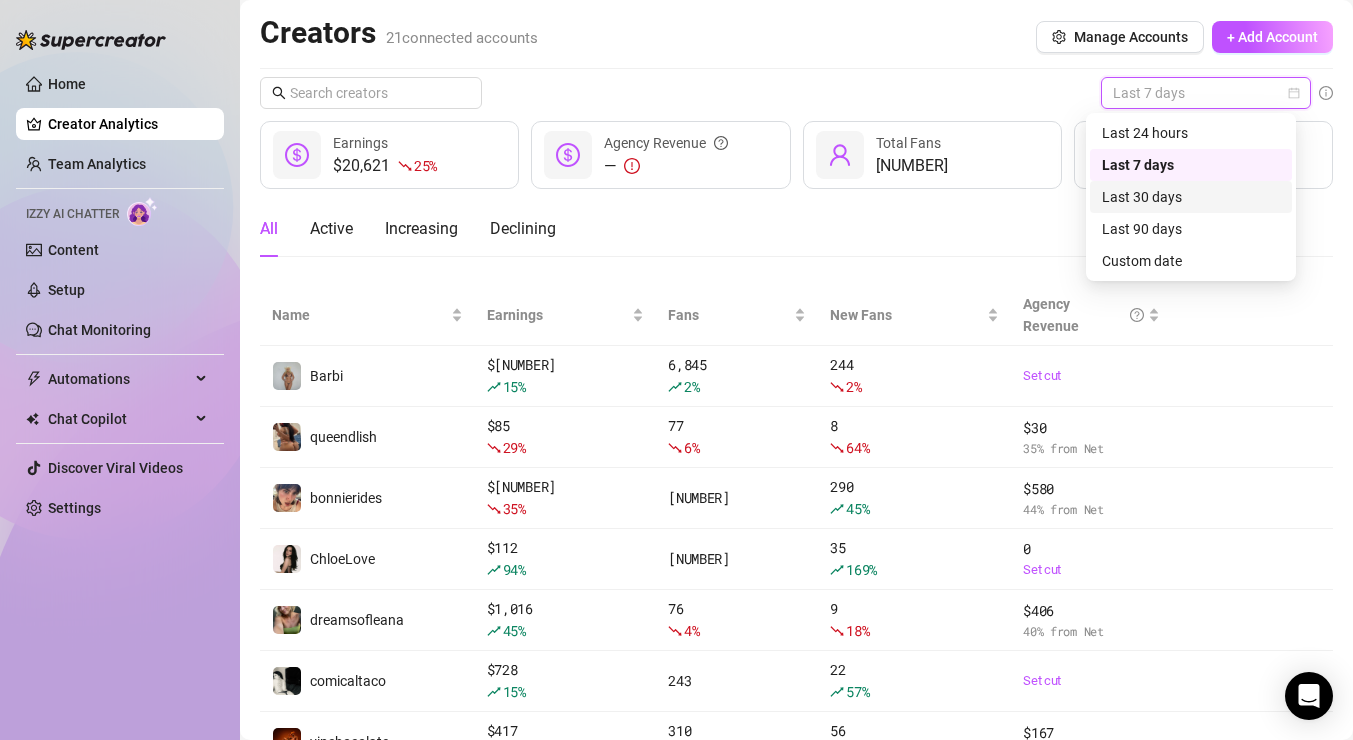 click on "Last 30 days" at bounding box center [1191, 197] 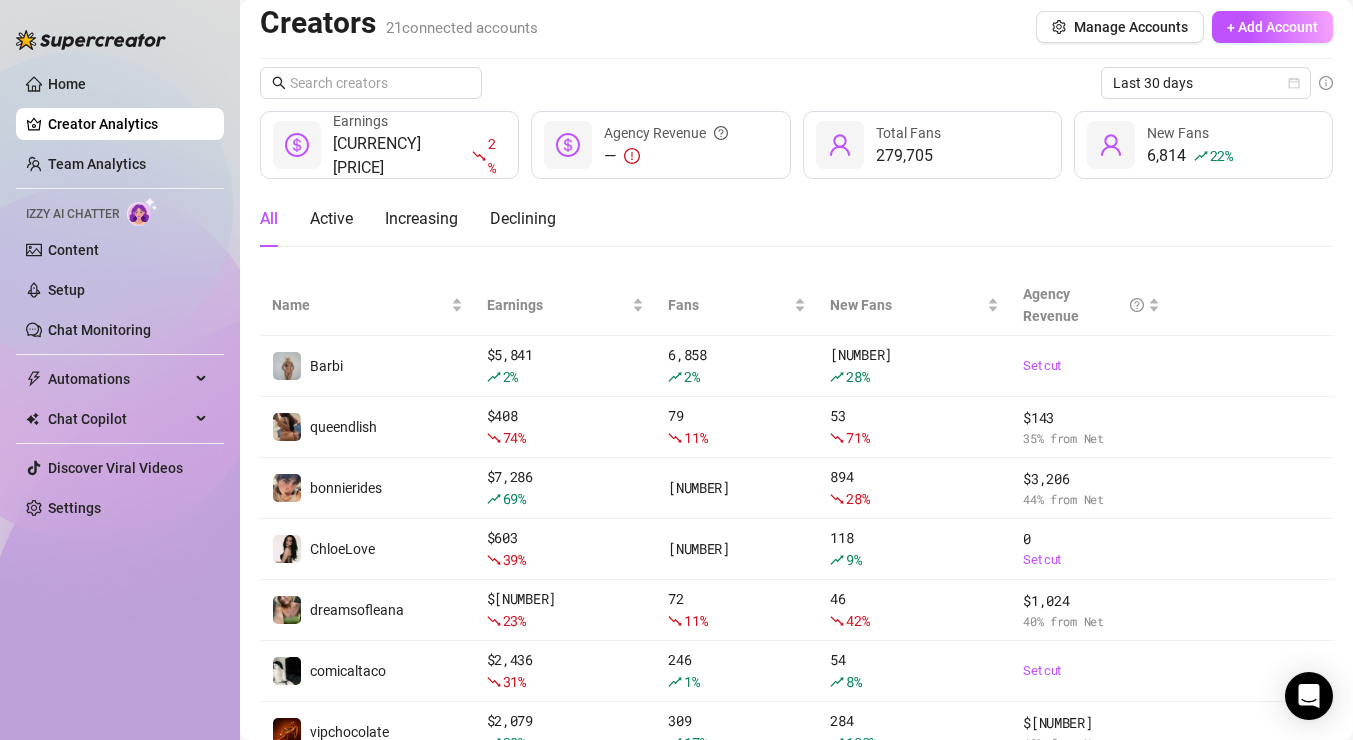 scroll, scrollTop: 0, scrollLeft: 0, axis: both 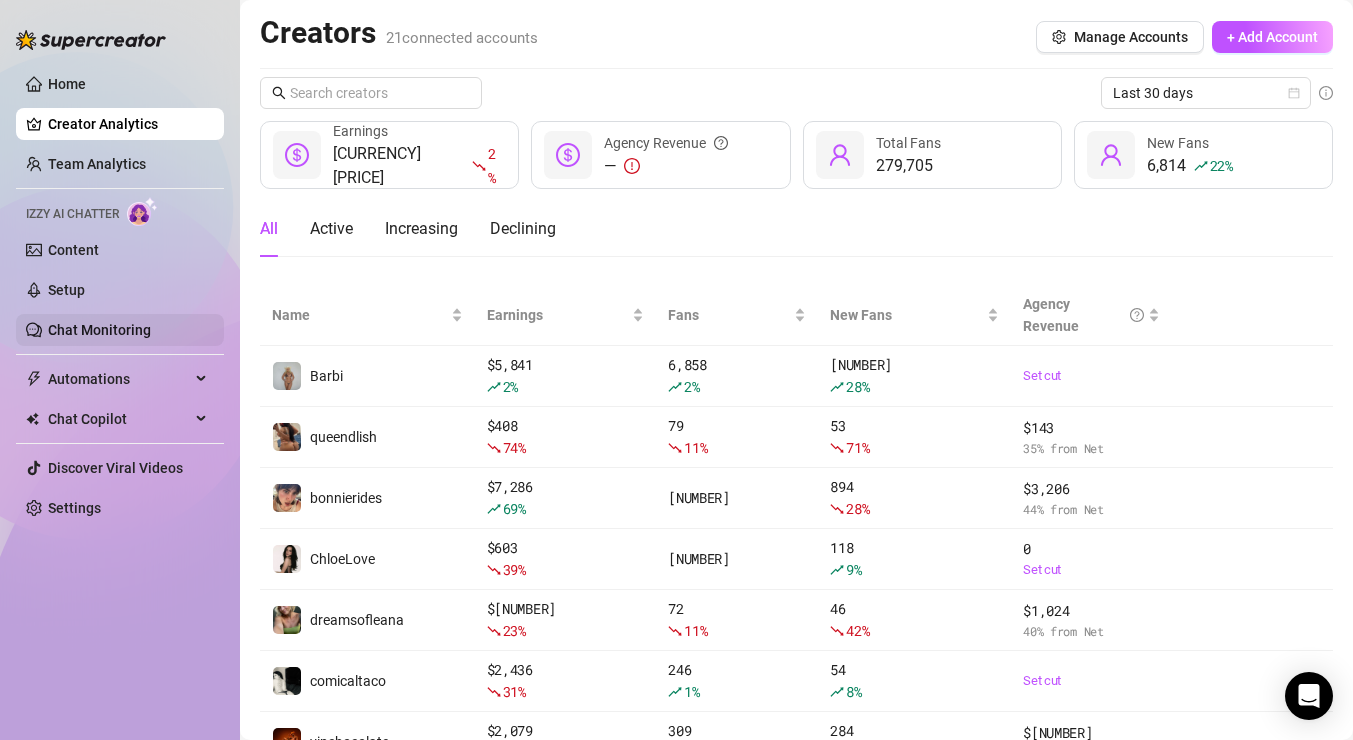 click on "Chat Monitoring" at bounding box center (99, 330) 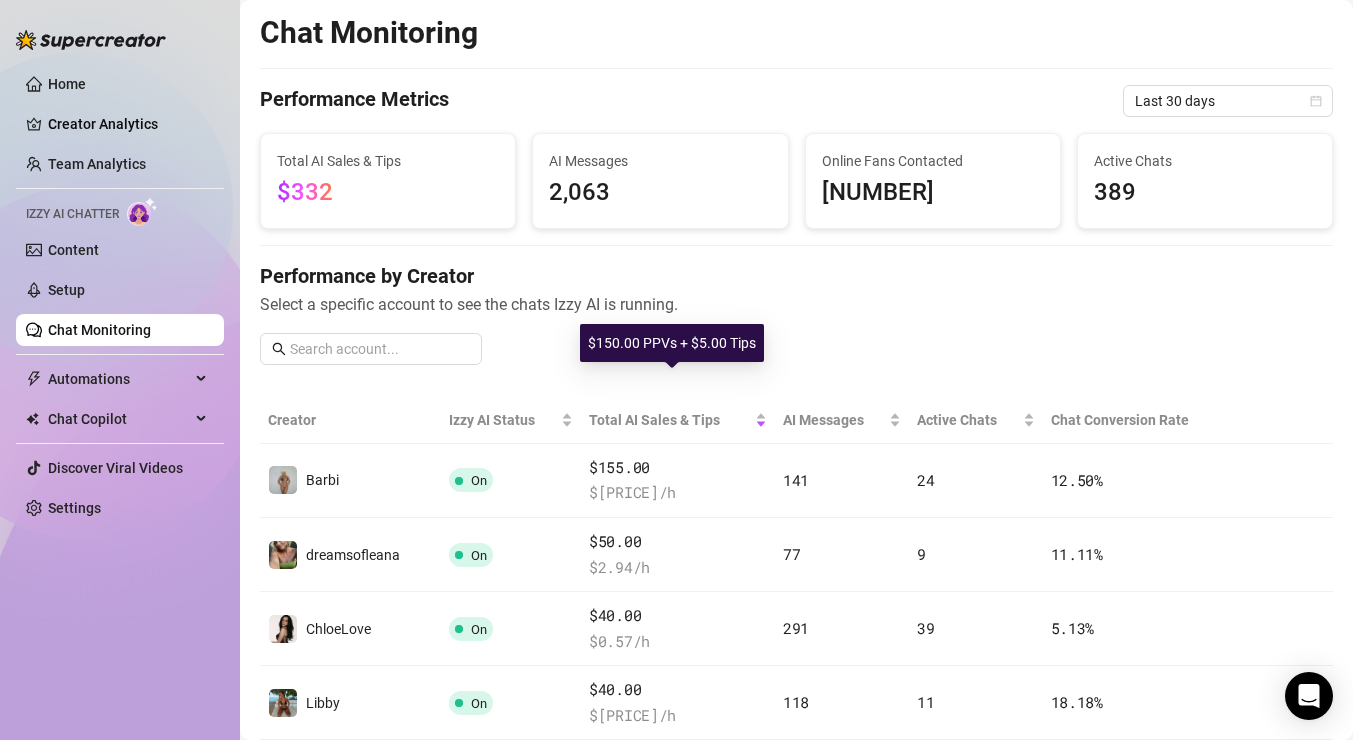 scroll, scrollTop: 377, scrollLeft: 0, axis: vertical 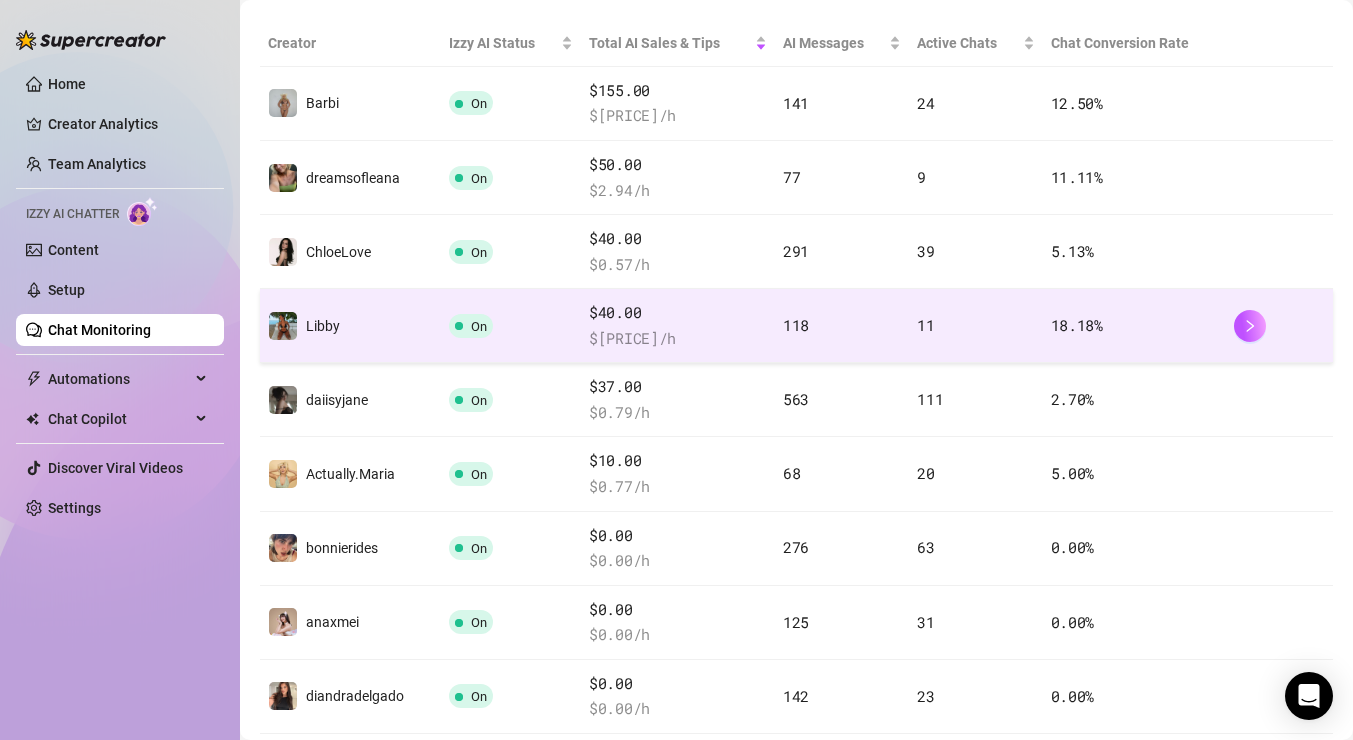 click on "On" at bounding box center [511, 326] 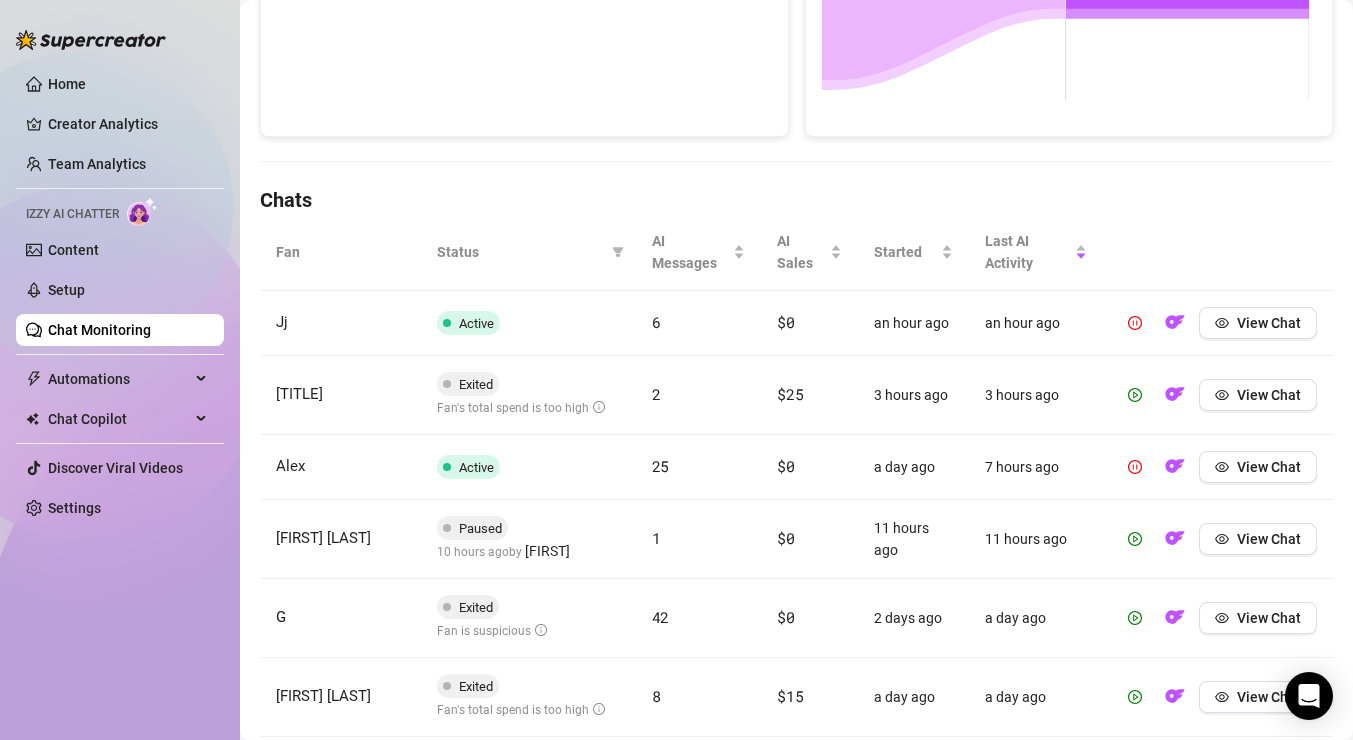 scroll, scrollTop: 534, scrollLeft: 0, axis: vertical 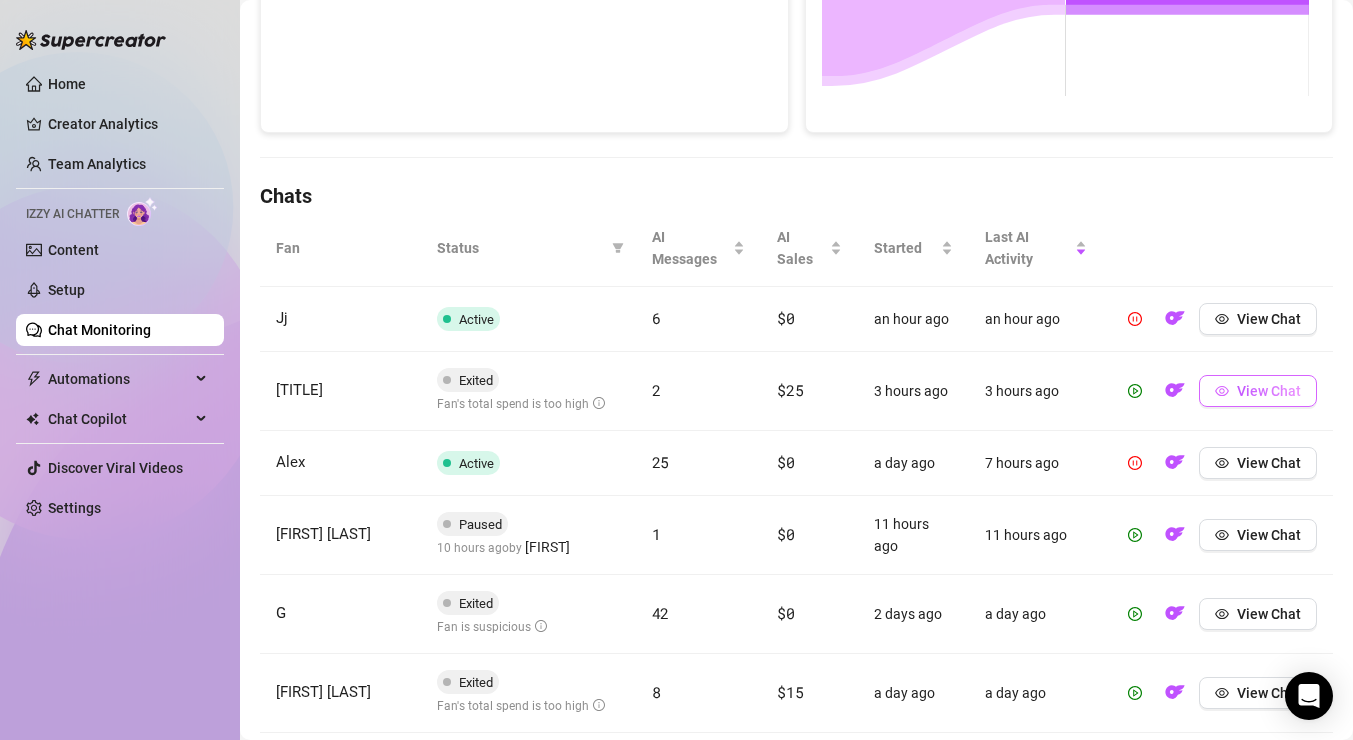 click on "View Chat" at bounding box center (1258, 391) 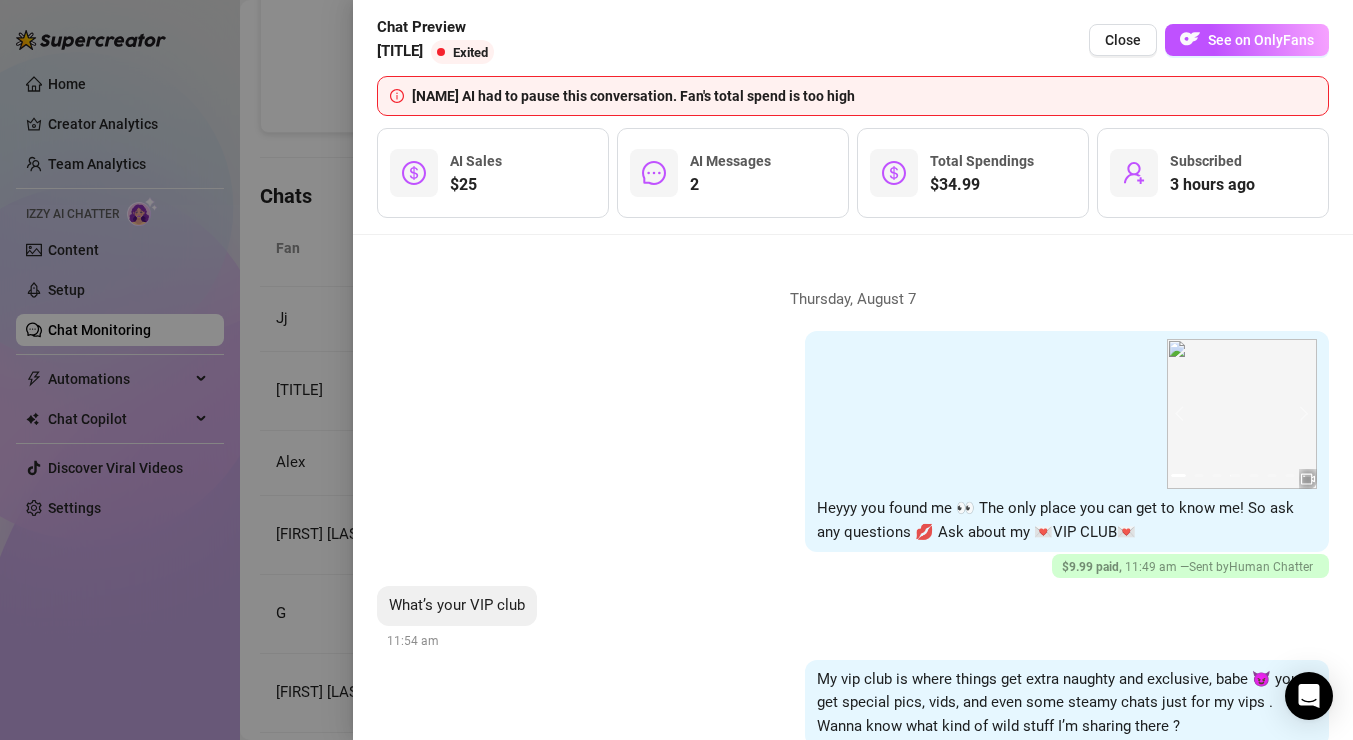 scroll, scrollTop: 0, scrollLeft: 0, axis: both 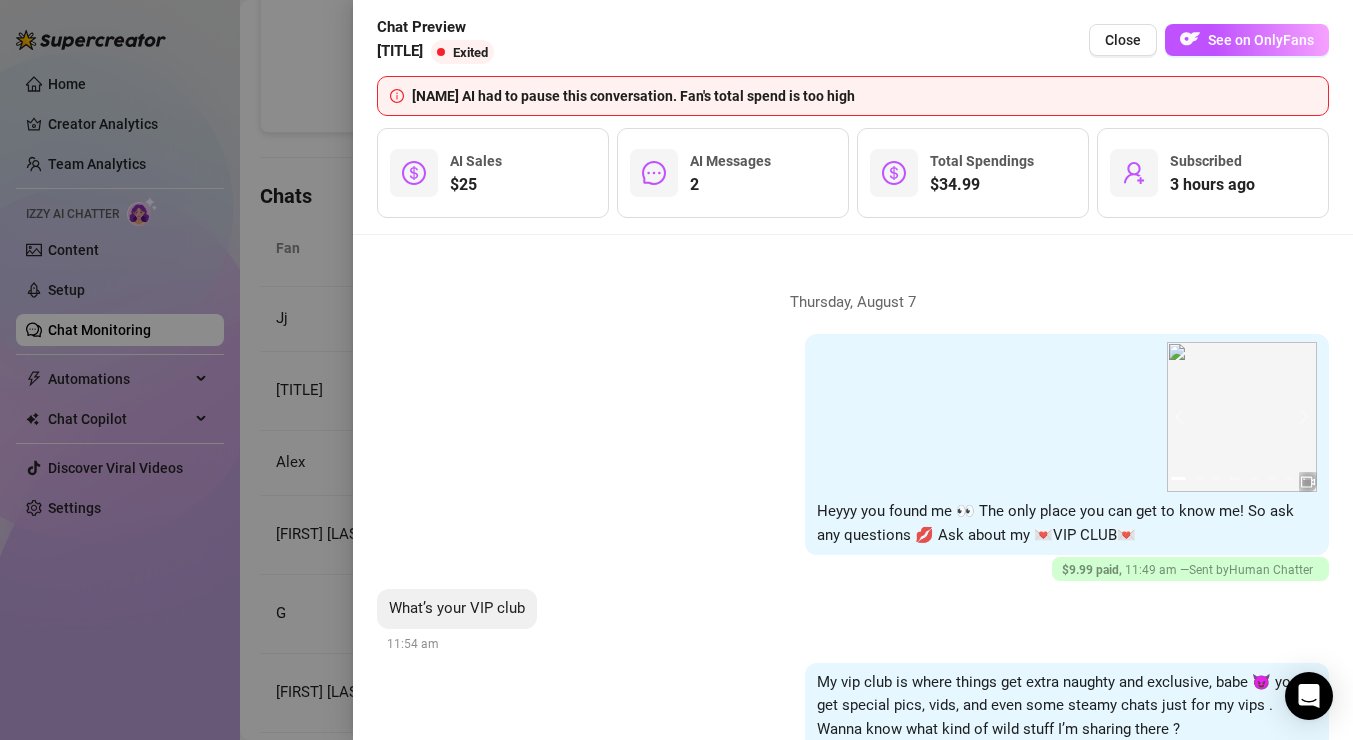 click at bounding box center [676, 370] 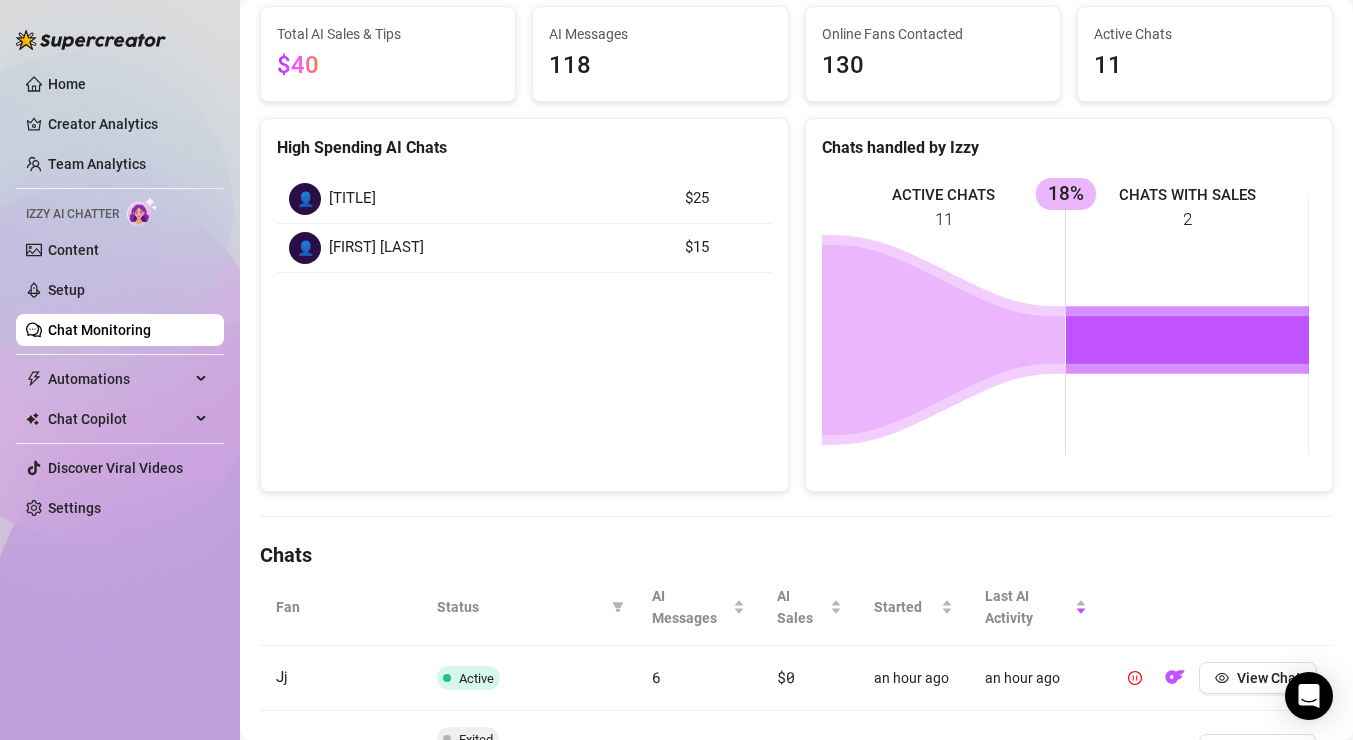 scroll, scrollTop: 0, scrollLeft: 0, axis: both 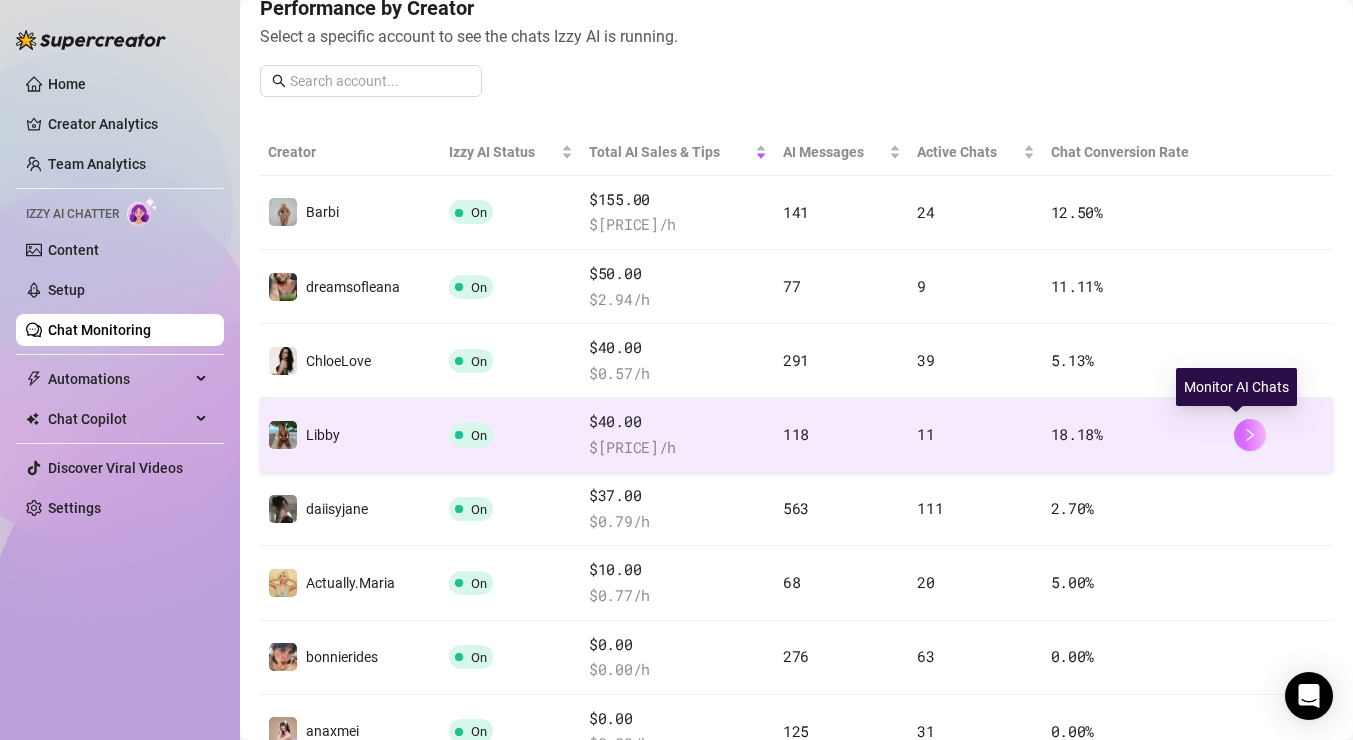 click 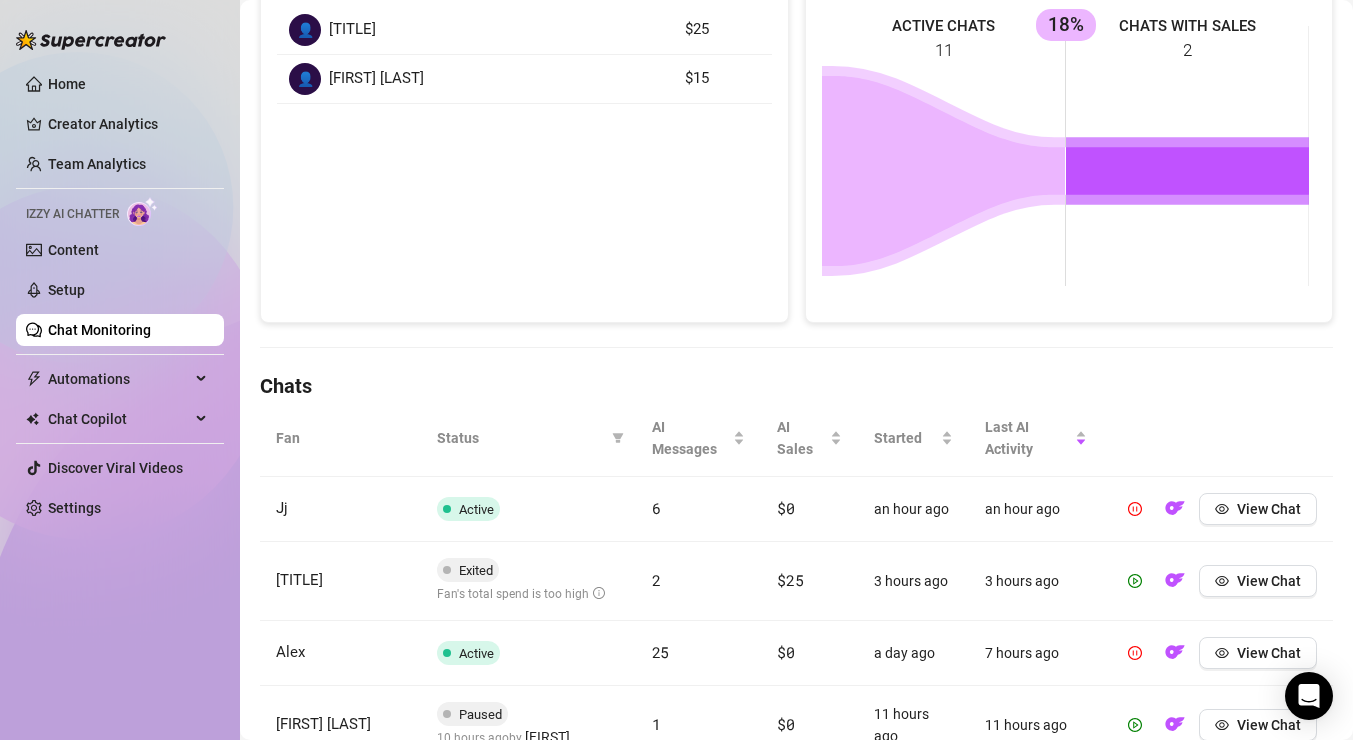 scroll, scrollTop: 358, scrollLeft: 0, axis: vertical 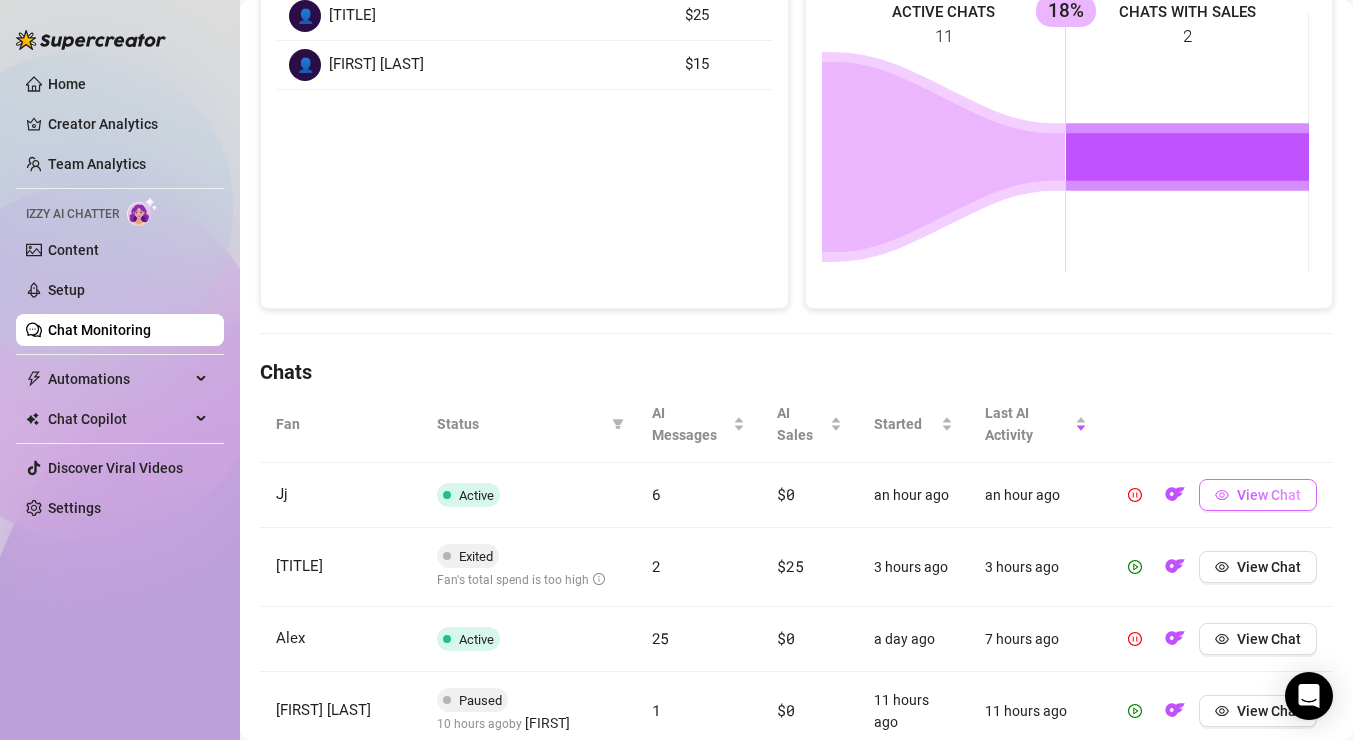 click on "View Chat" at bounding box center [1258, 495] 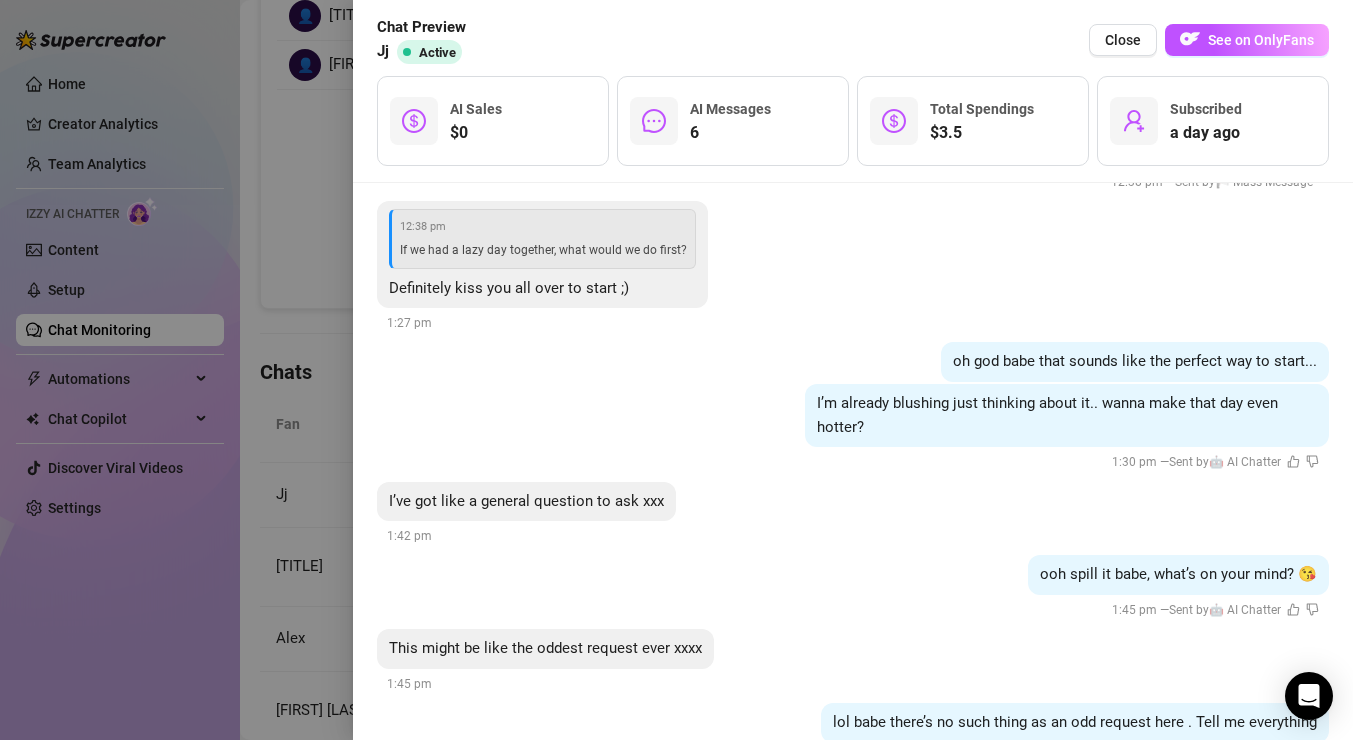 scroll, scrollTop: 1102, scrollLeft: 0, axis: vertical 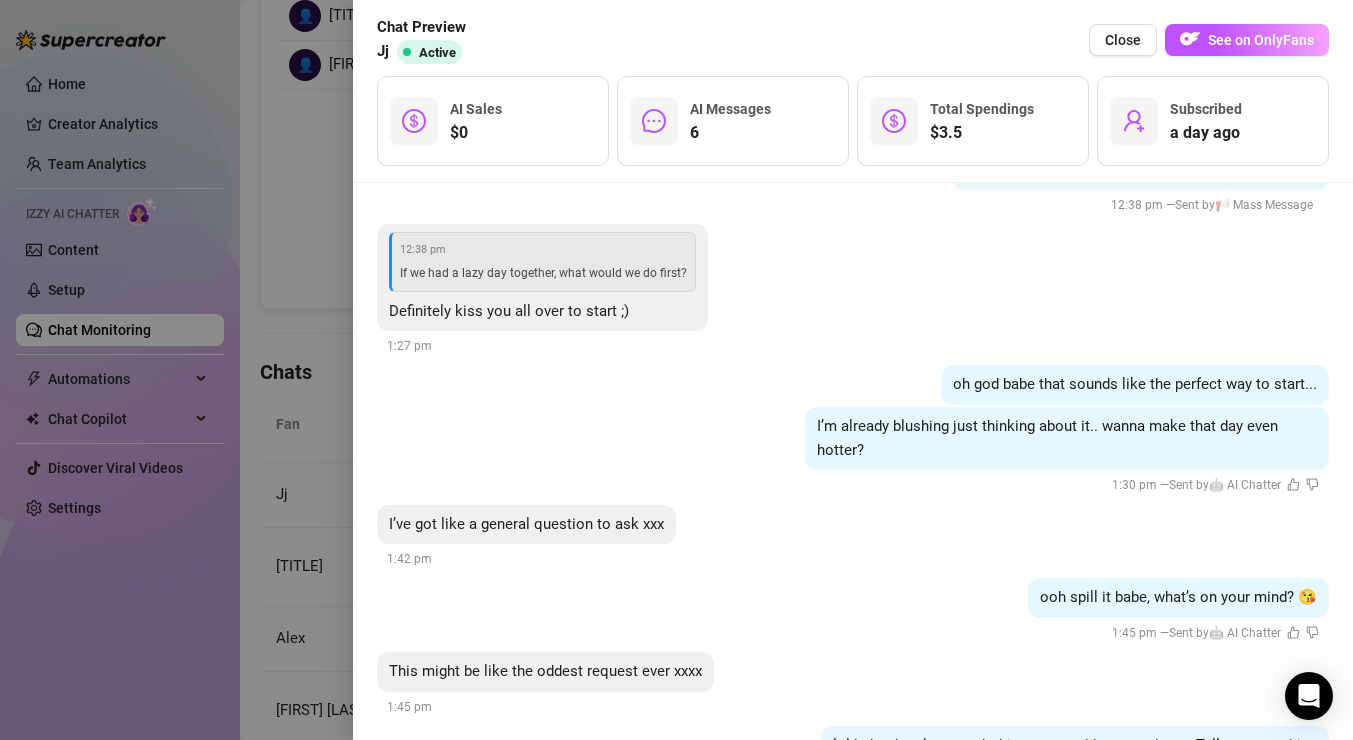 drag, startPoint x: 1143, startPoint y: 33, endPoint x: 1102, endPoint y: 61, distance: 49.648766 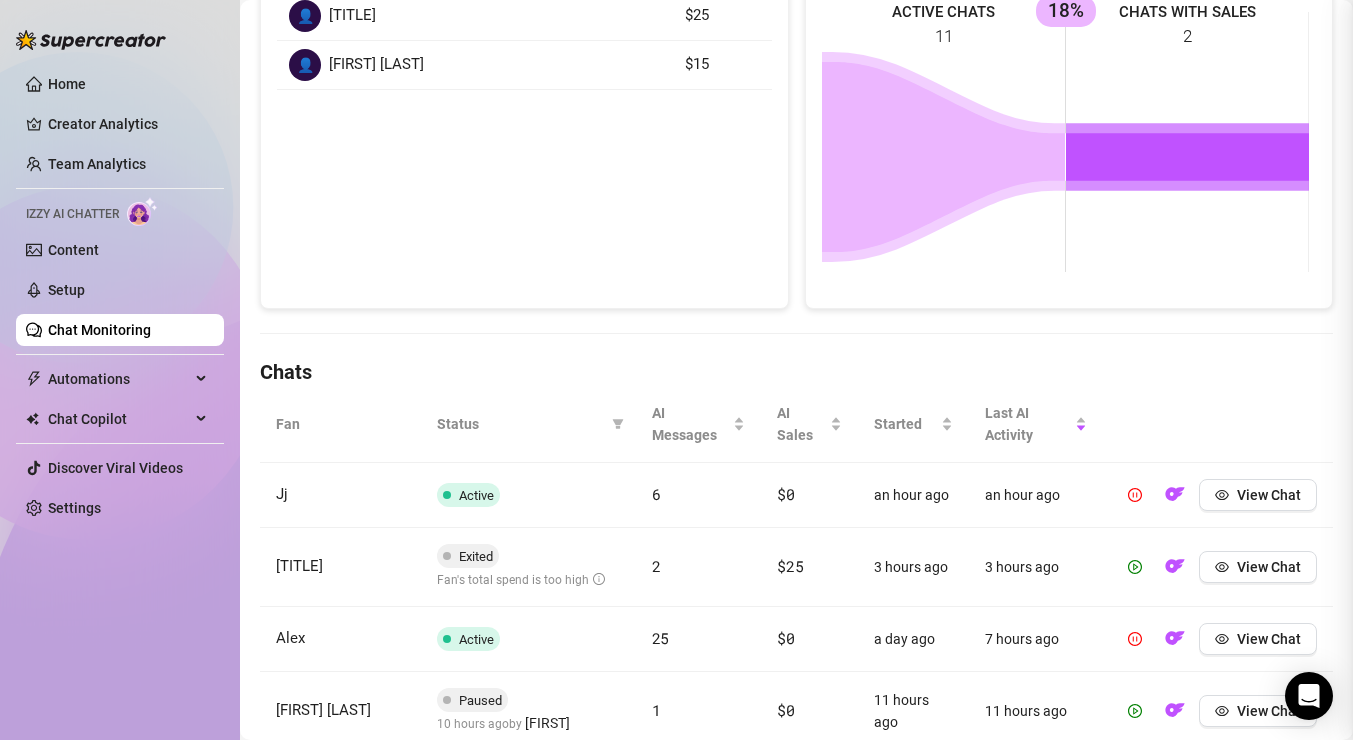scroll, scrollTop: 0, scrollLeft: 0, axis: both 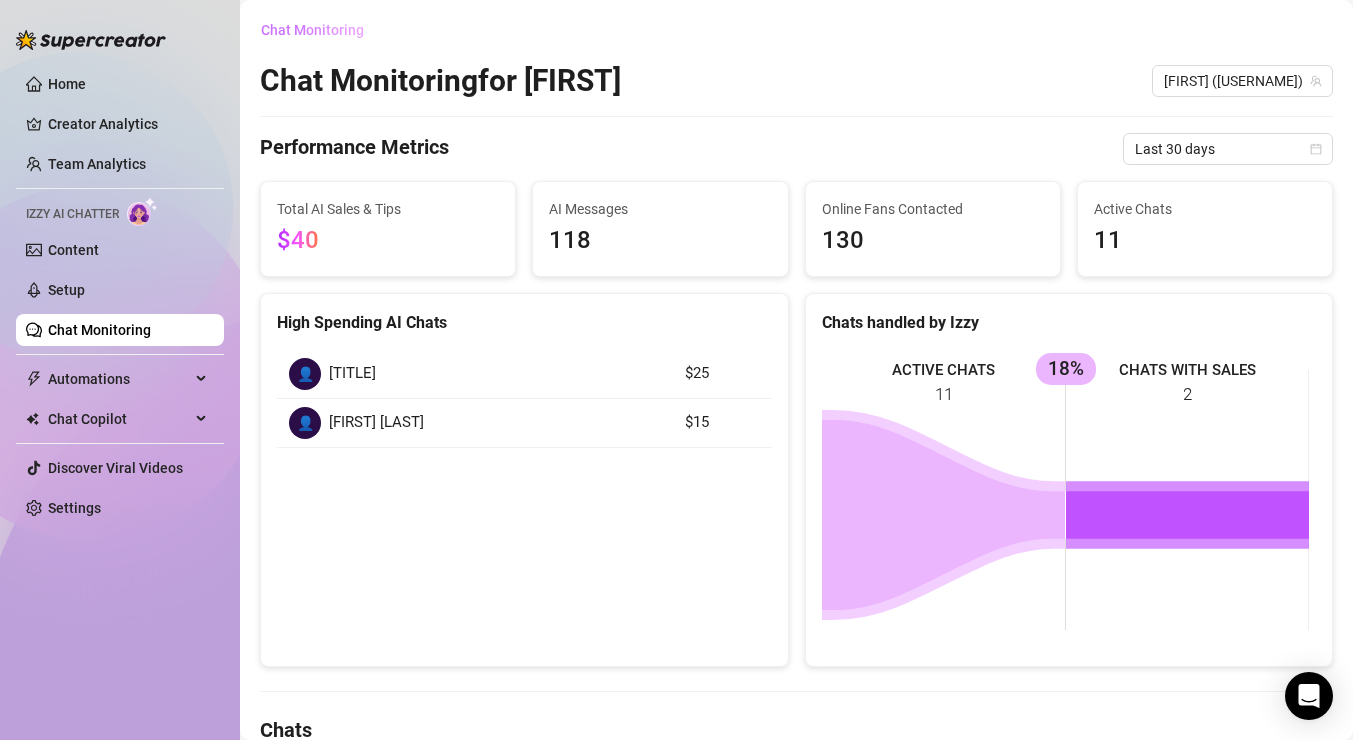 click on "Chat Monitoring" at bounding box center [312, 30] 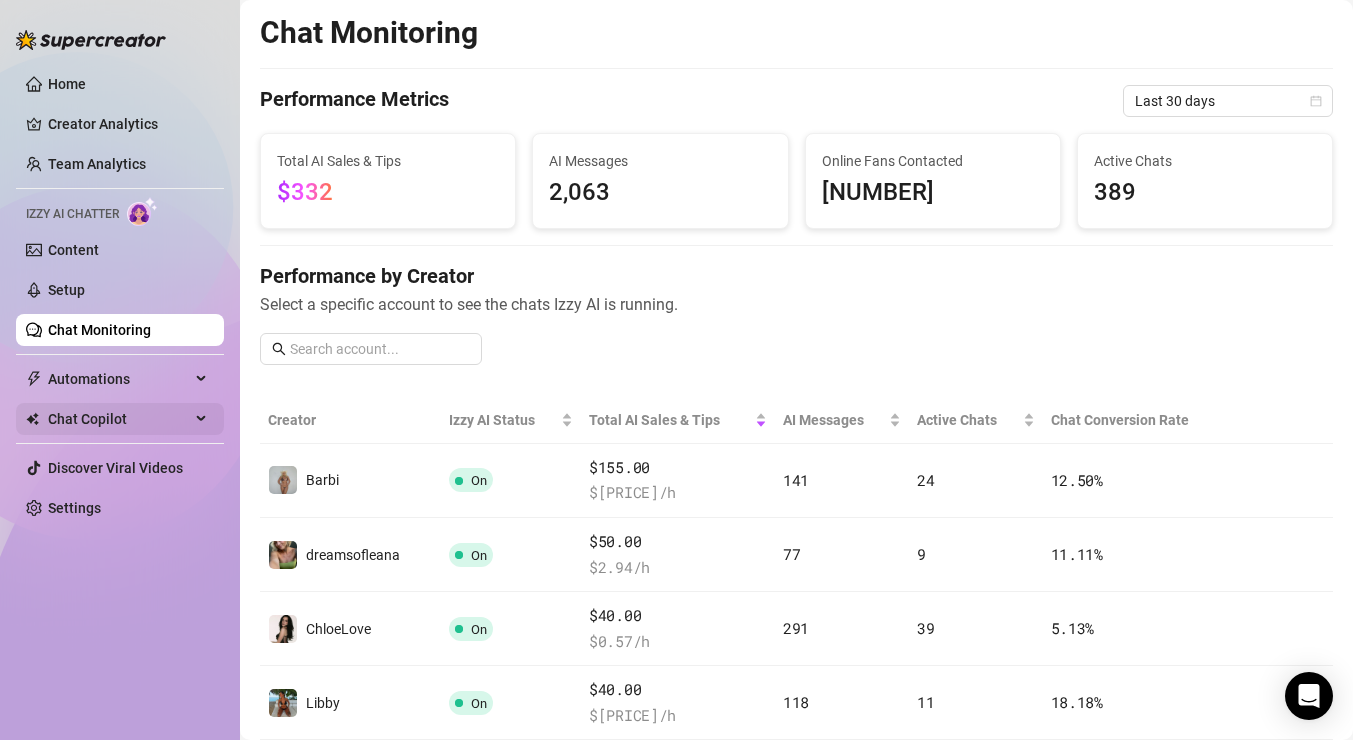 click on "Chat Copilot" at bounding box center (119, 419) 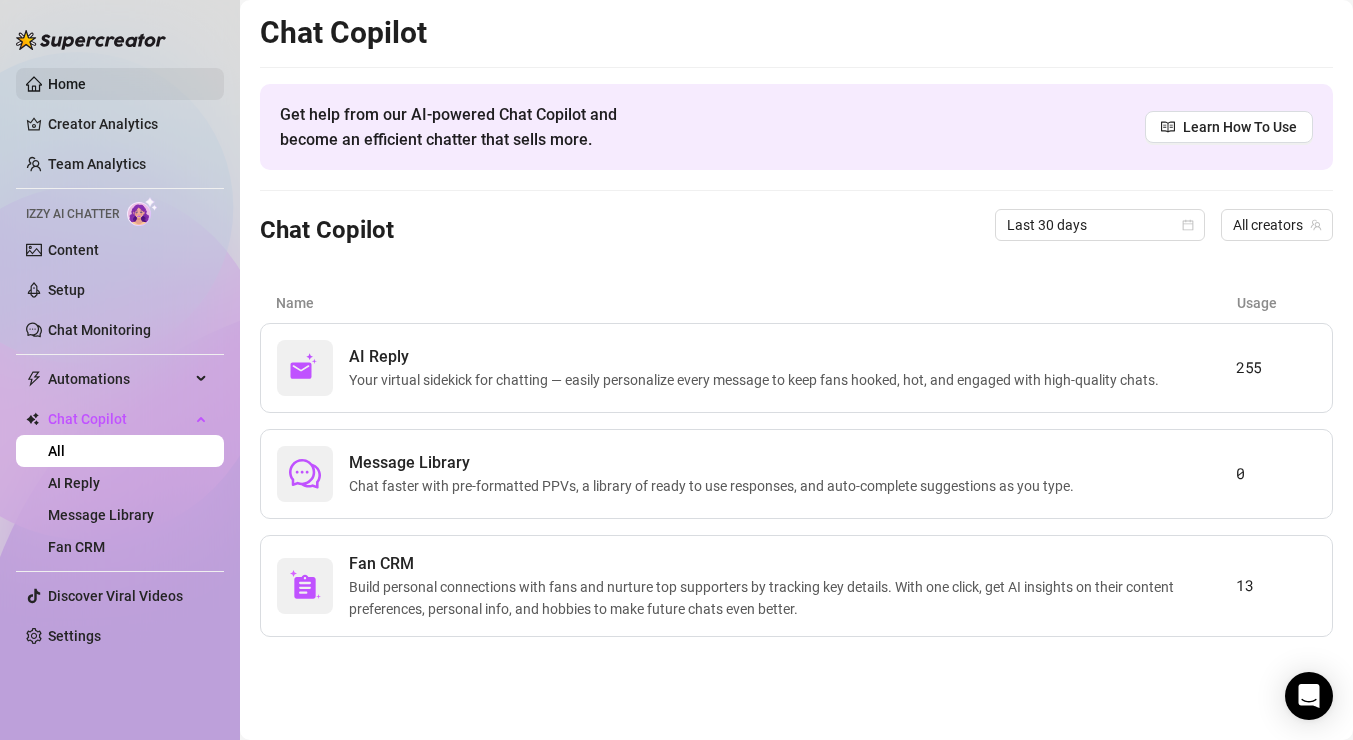 click on "Home" at bounding box center (67, 84) 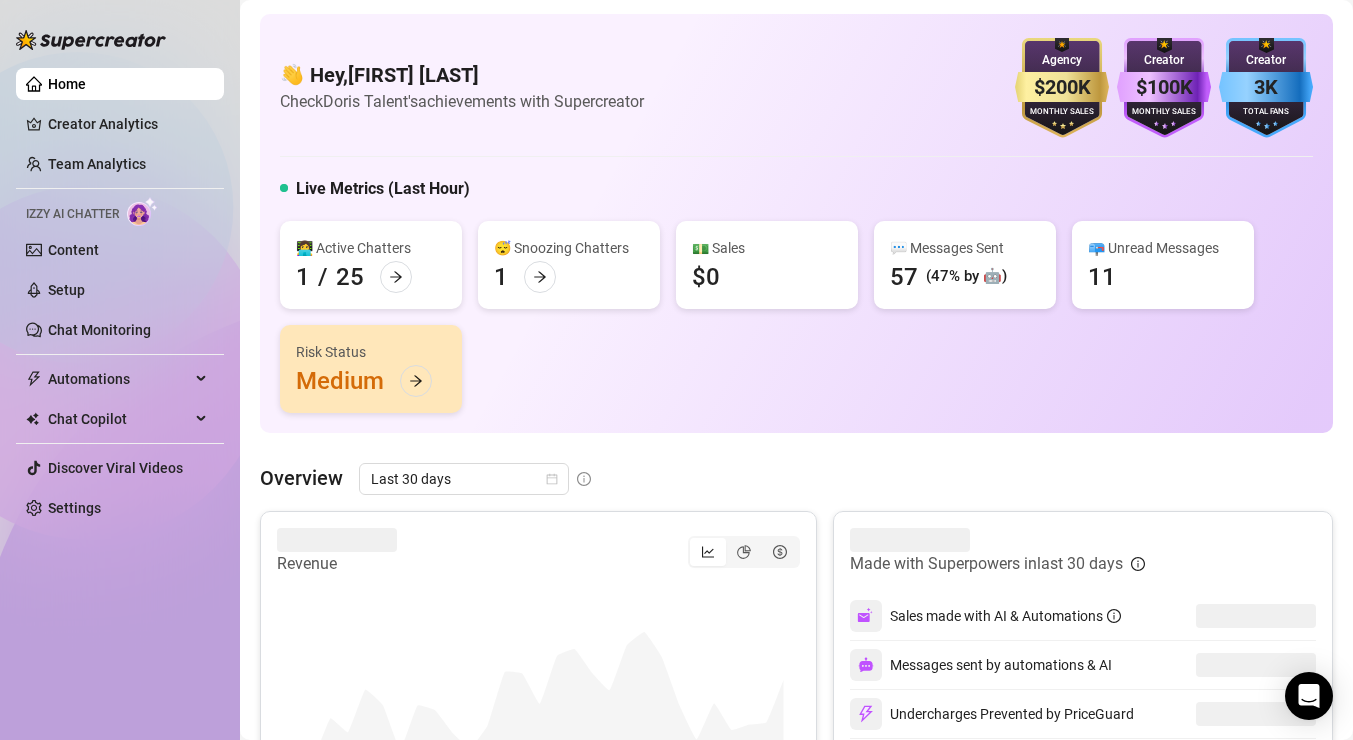 scroll, scrollTop: 31, scrollLeft: 0, axis: vertical 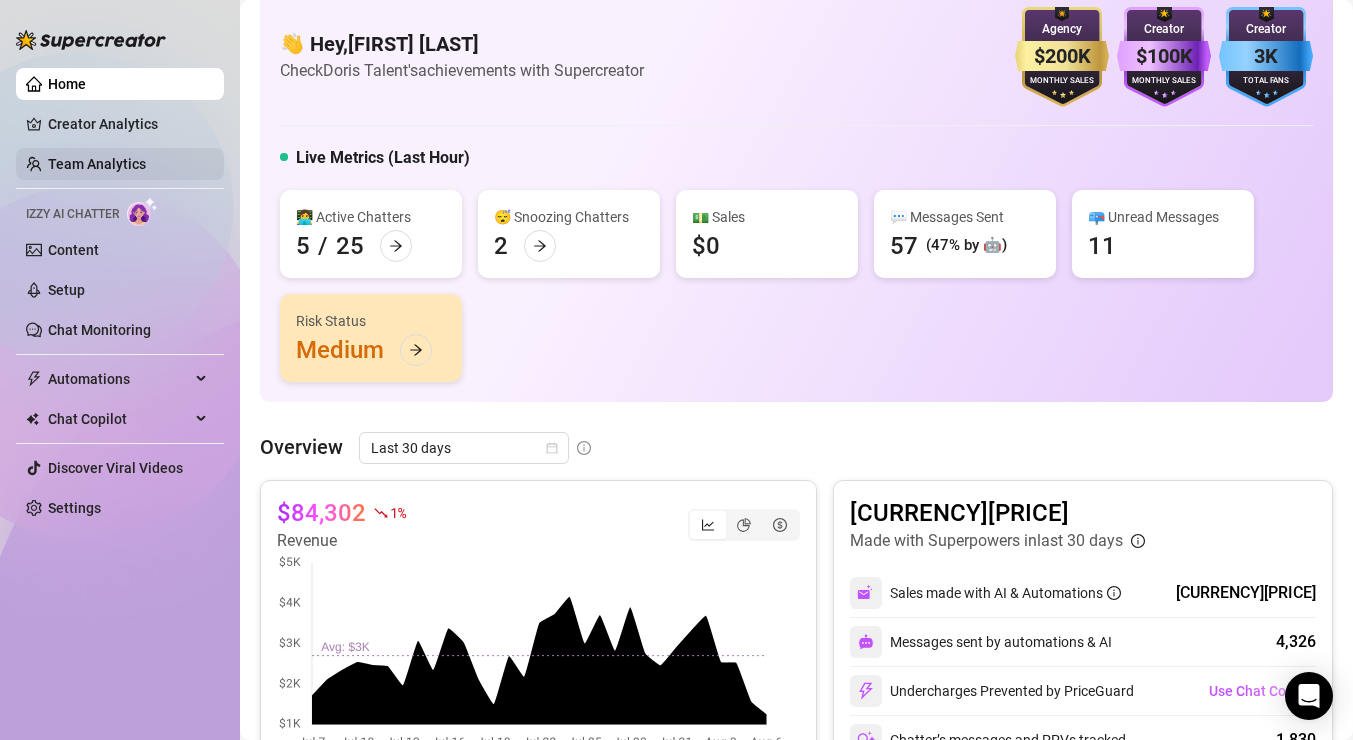 click on "Team Analytics" at bounding box center (97, 164) 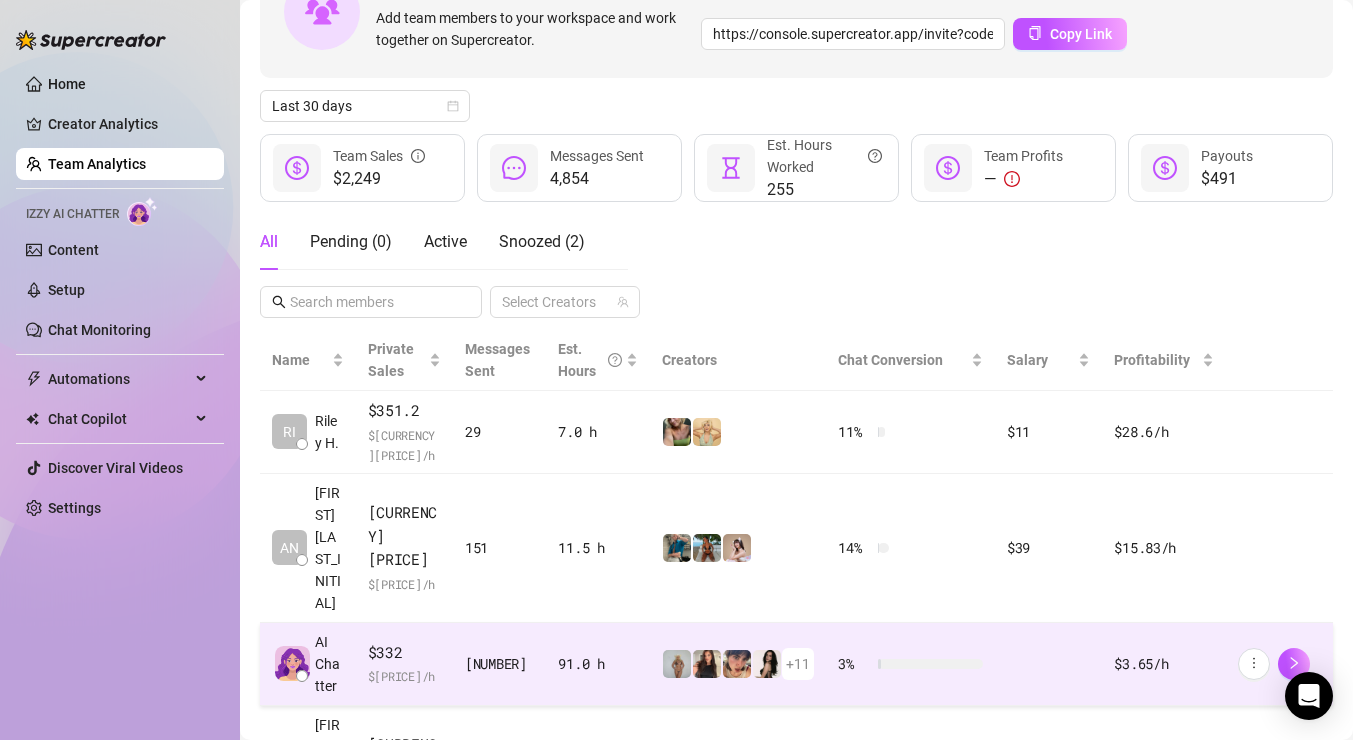 scroll, scrollTop: 147, scrollLeft: 0, axis: vertical 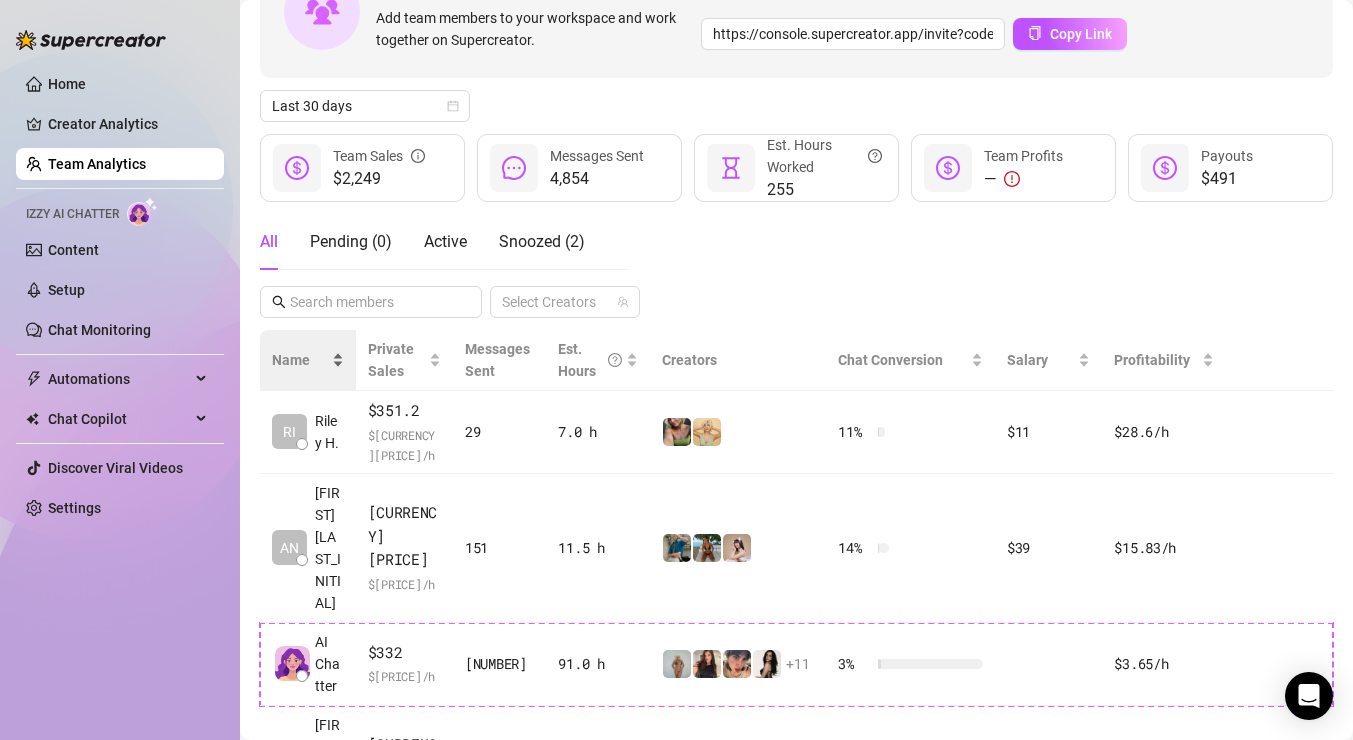 click on "Name" at bounding box center [308, 360] 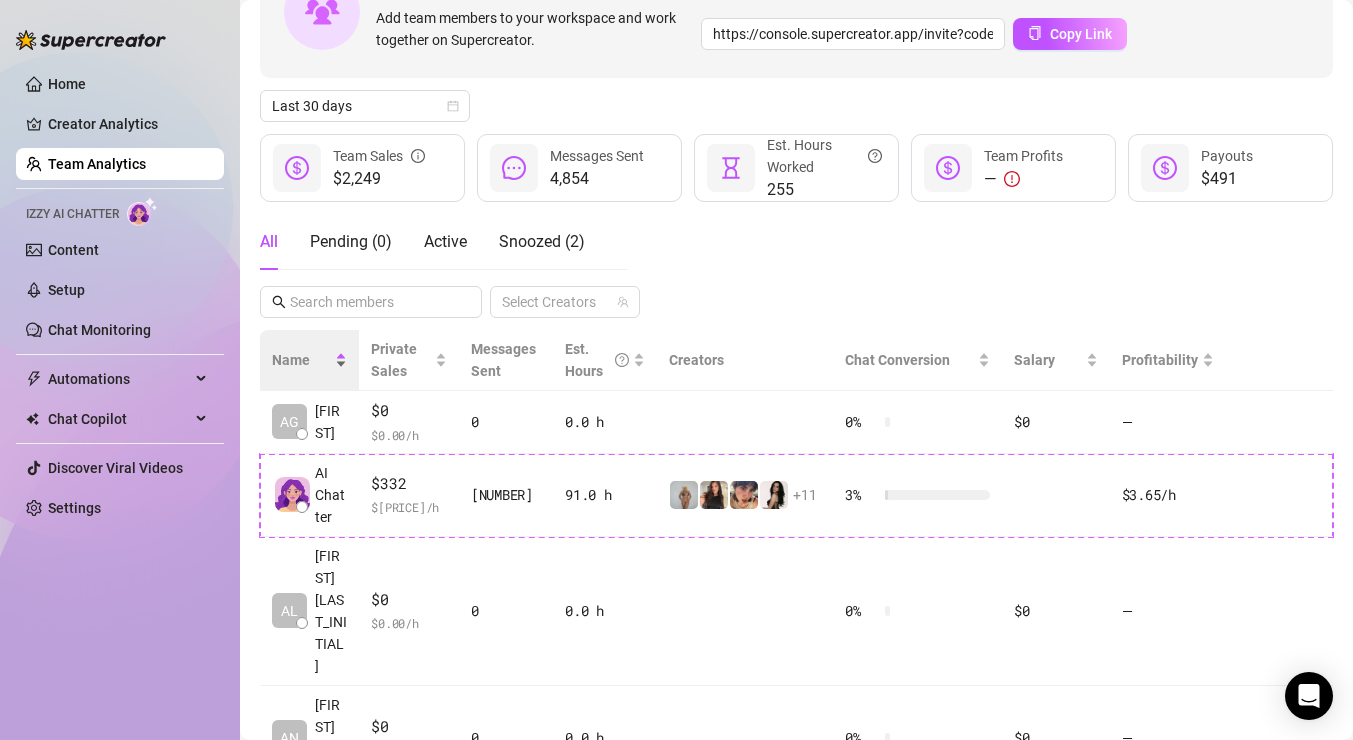 click on "Name" at bounding box center (309, 360) 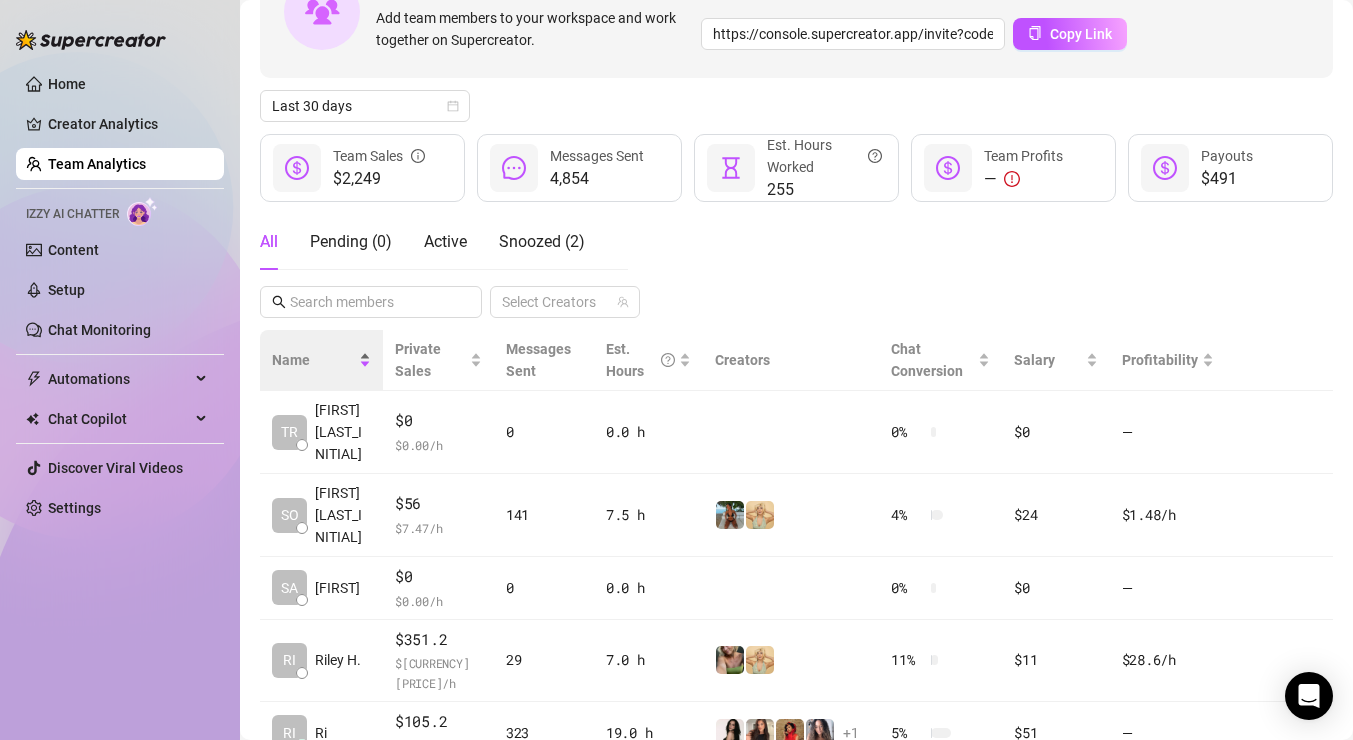 click on "Name" at bounding box center [313, 360] 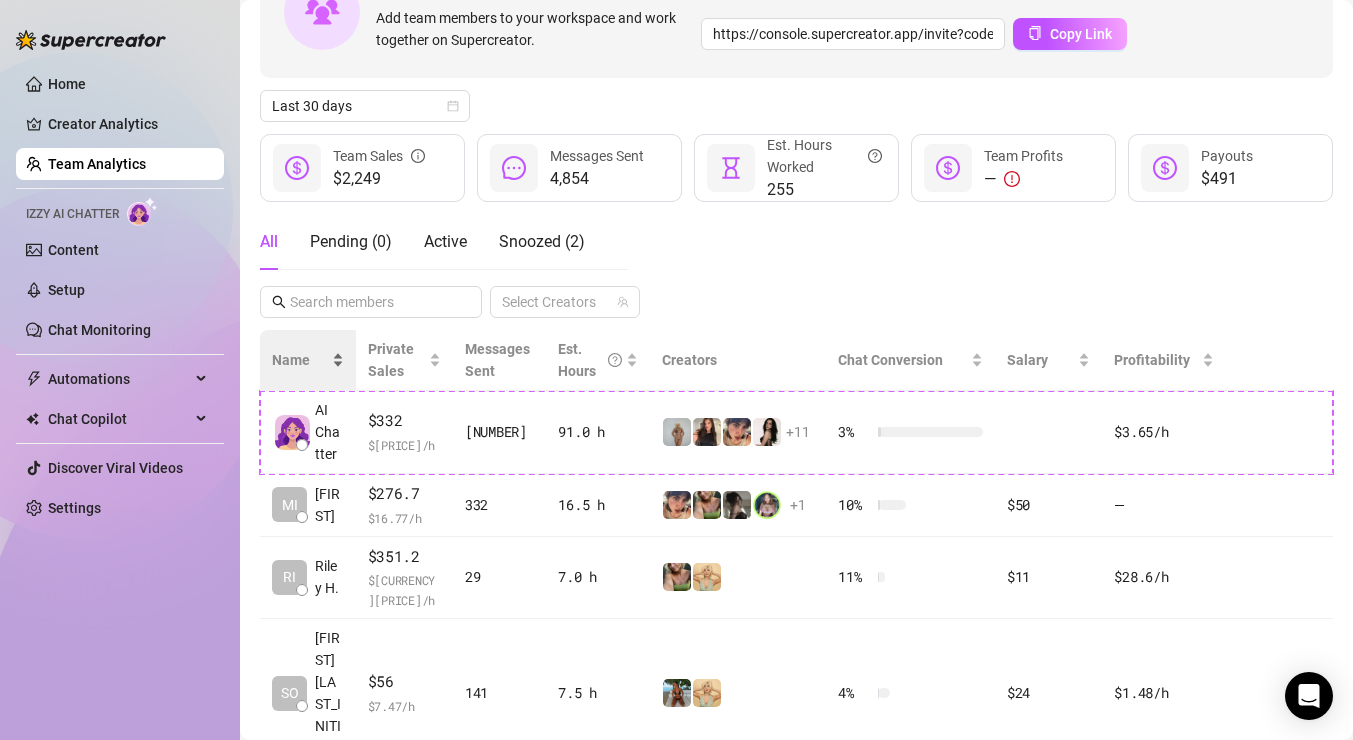 click on "Name" at bounding box center (300, 360) 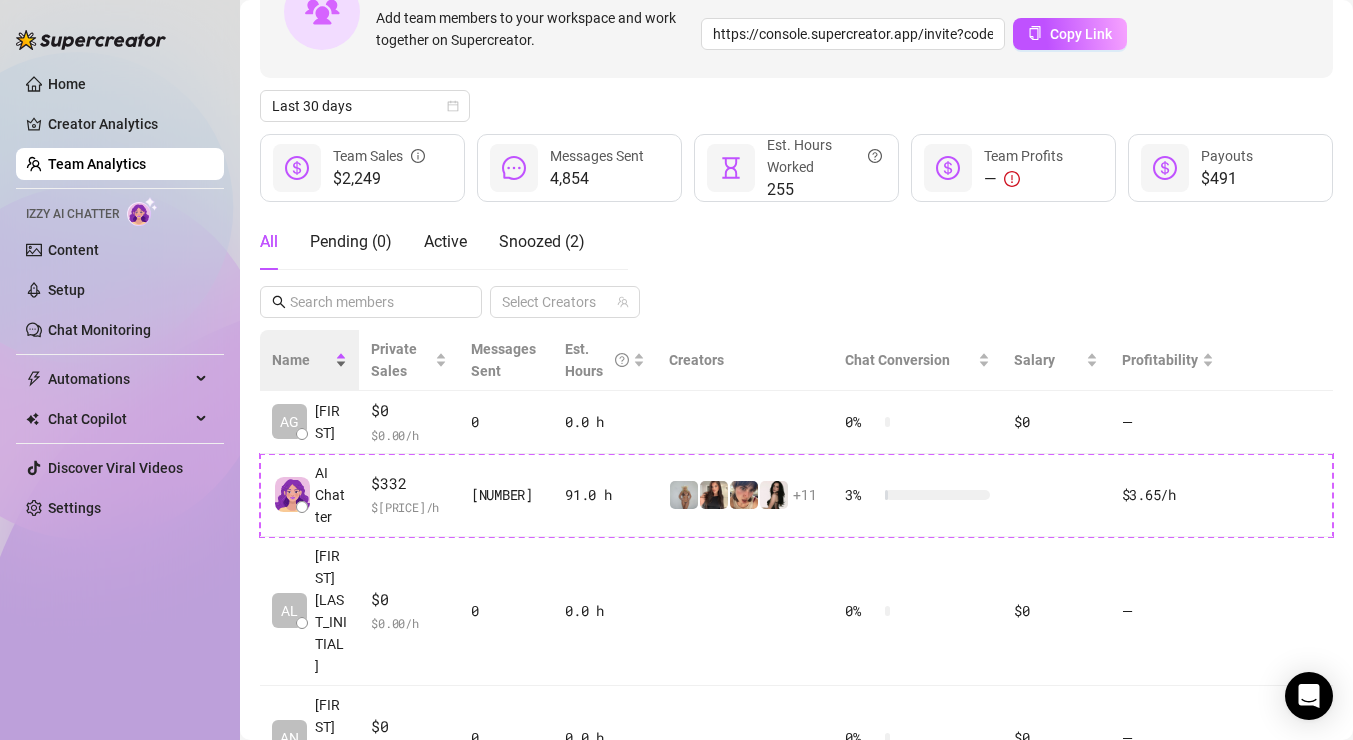 click on "Name" at bounding box center [301, 360] 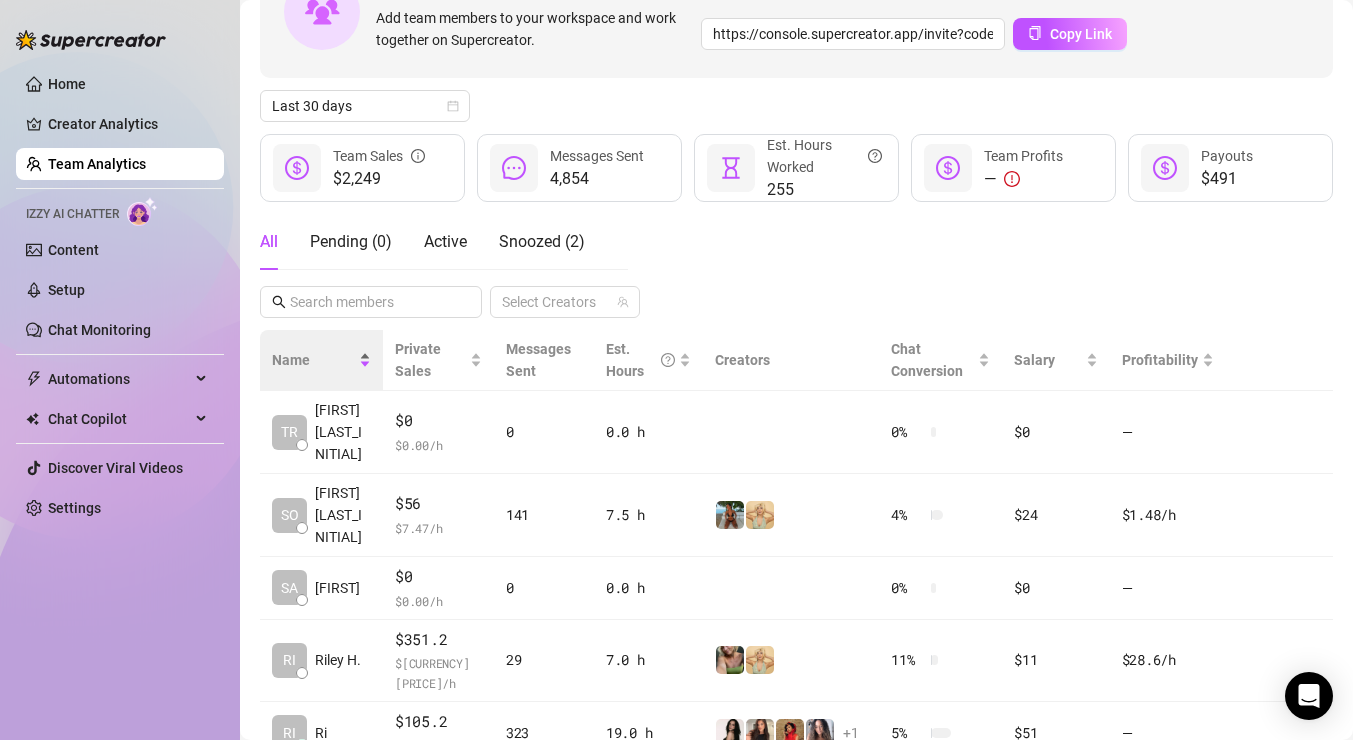 click on "Name" at bounding box center [313, 360] 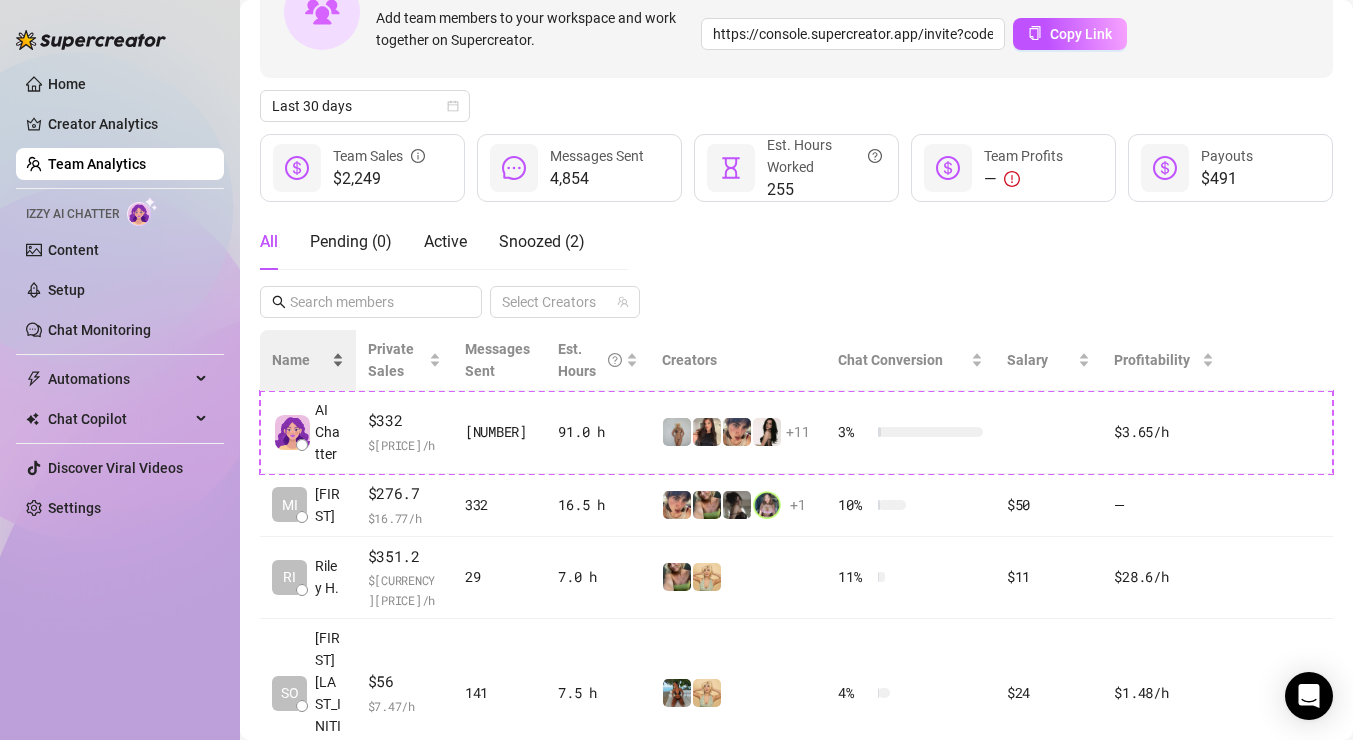 click on "Name" at bounding box center [300, 360] 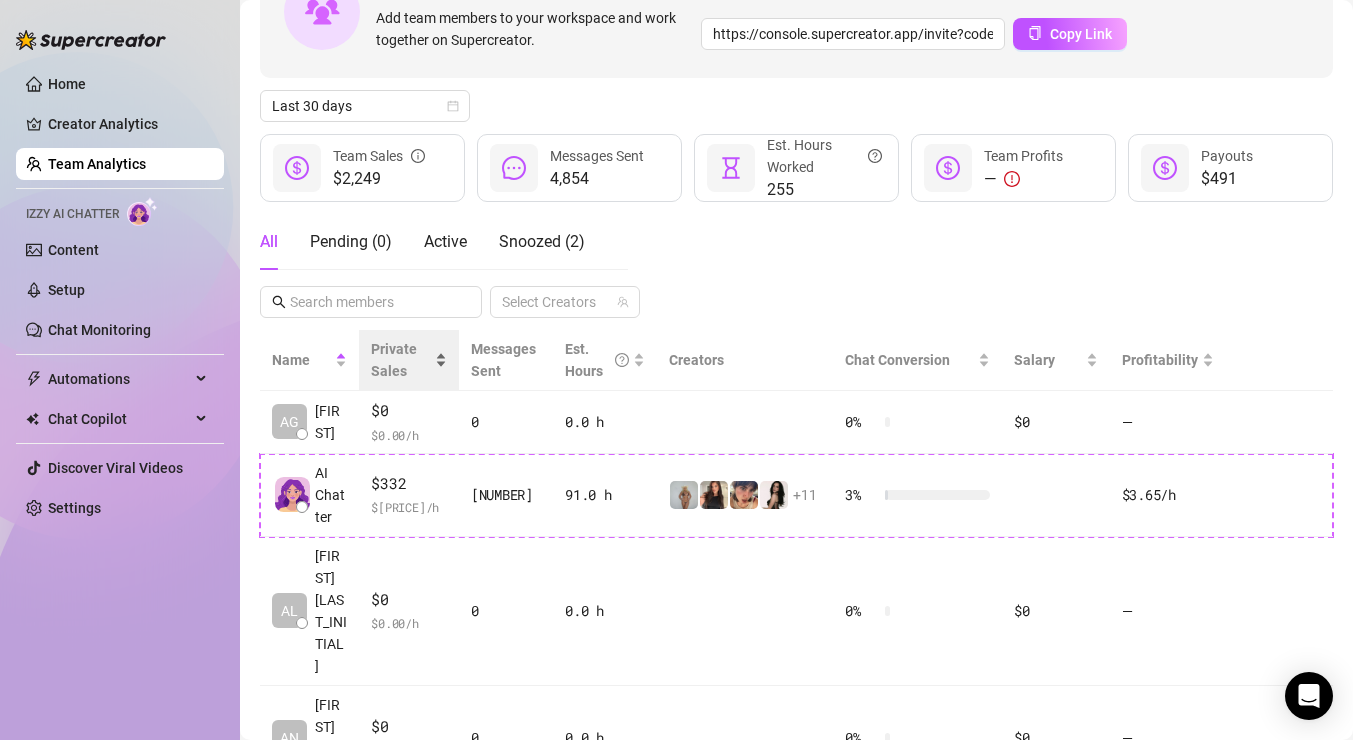 click on "Private Sales" at bounding box center [394, 360] 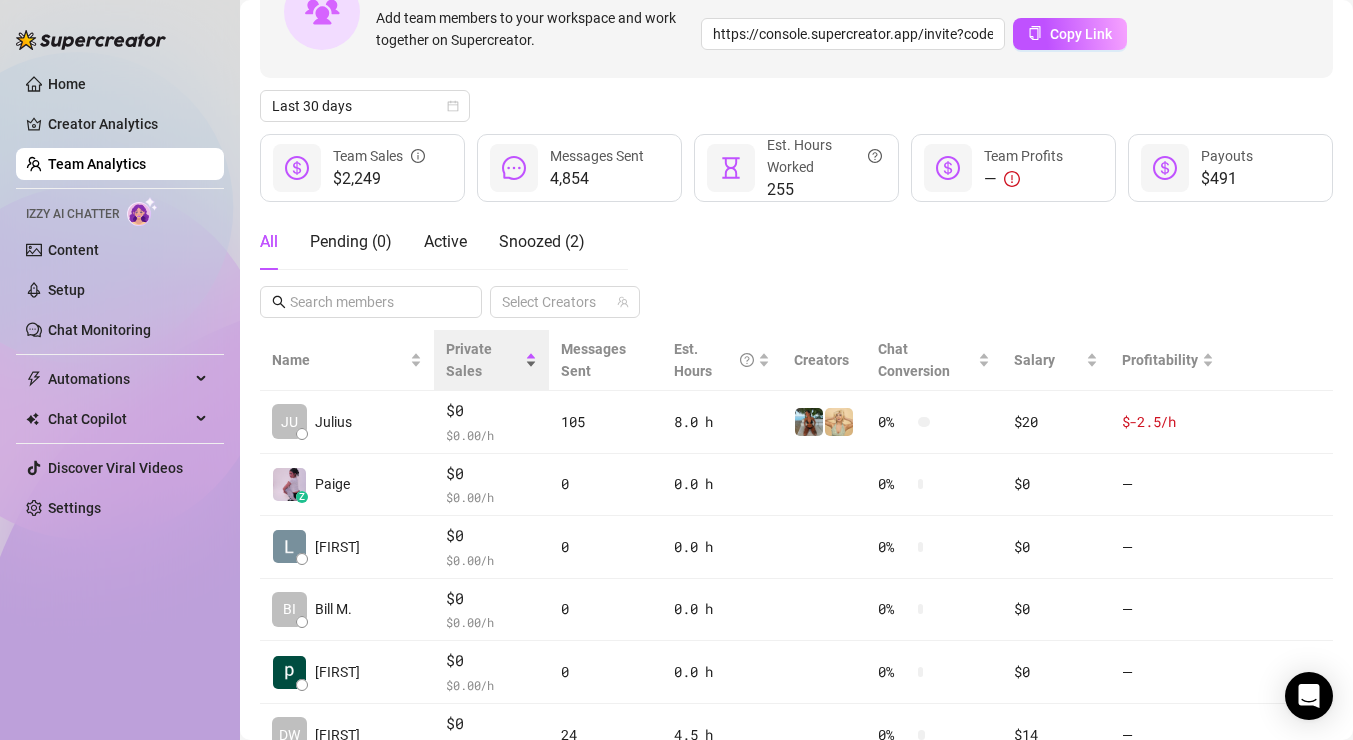 click on "Private Sales" at bounding box center (483, 360) 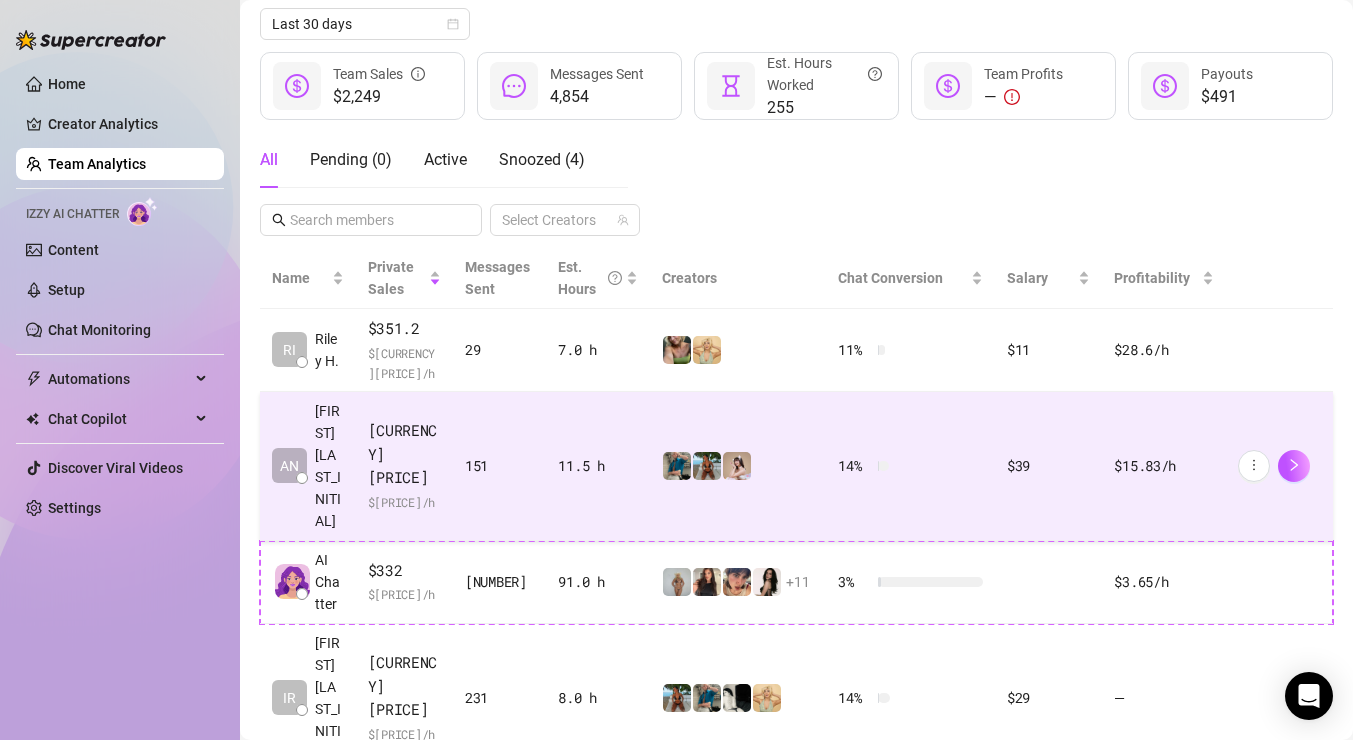 scroll, scrollTop: 272, scrollLeft: 0, axis: vertical 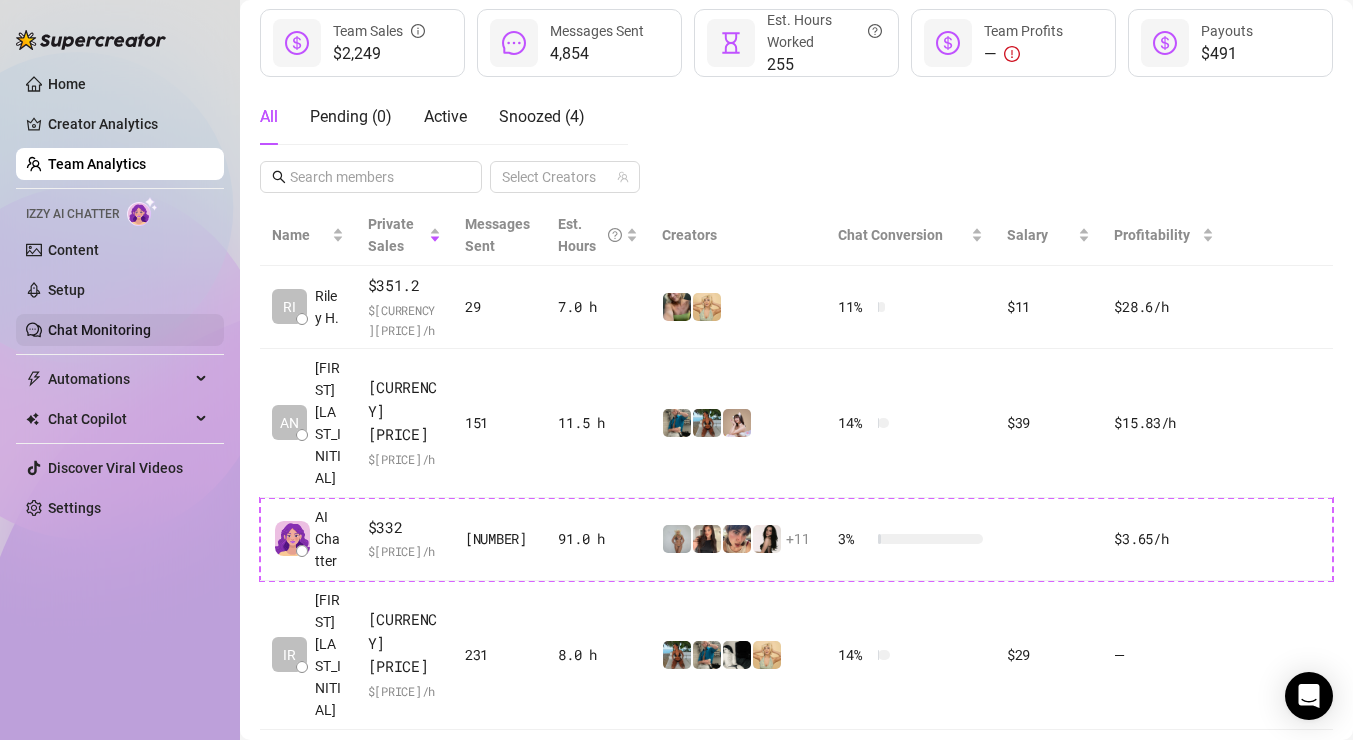 click on "Chat Monitoring" at bounding box center [99, 330] 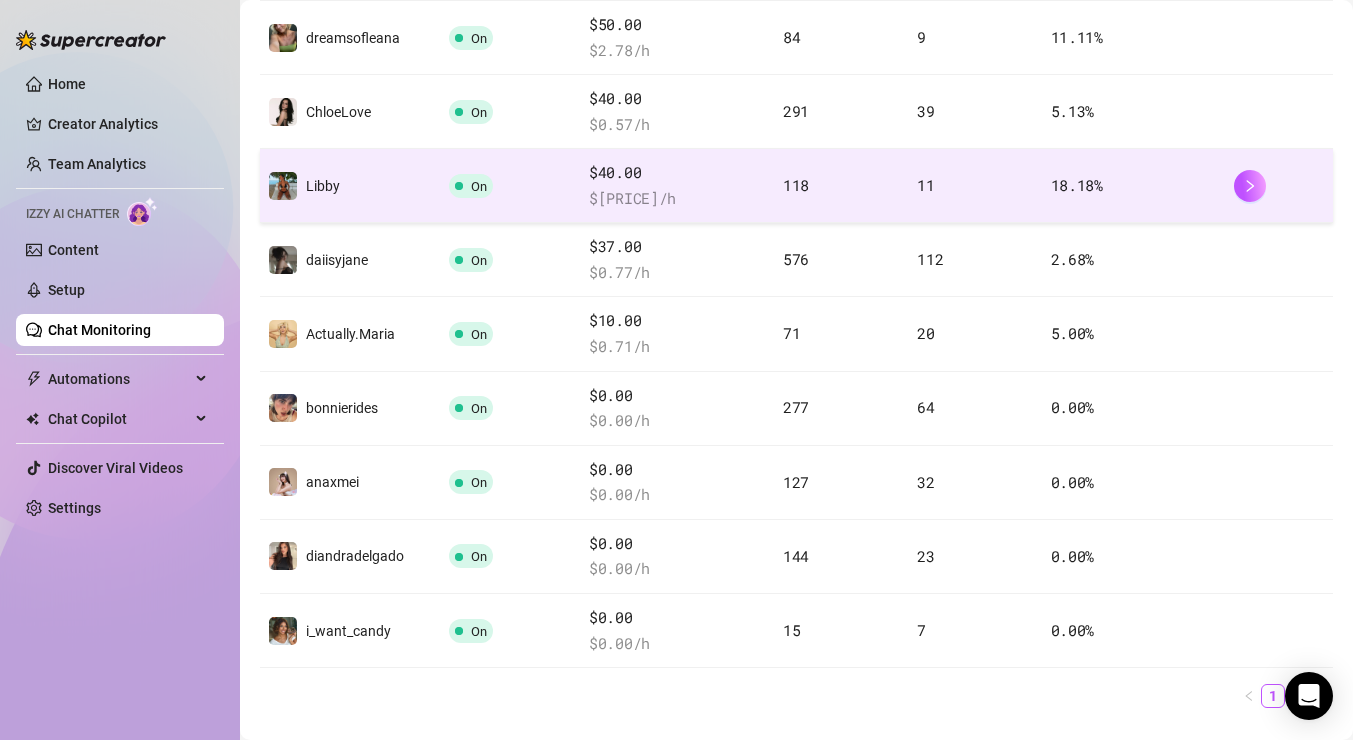 scroll, scrollTop: 114, scrollLeft: 0, axis: vertical 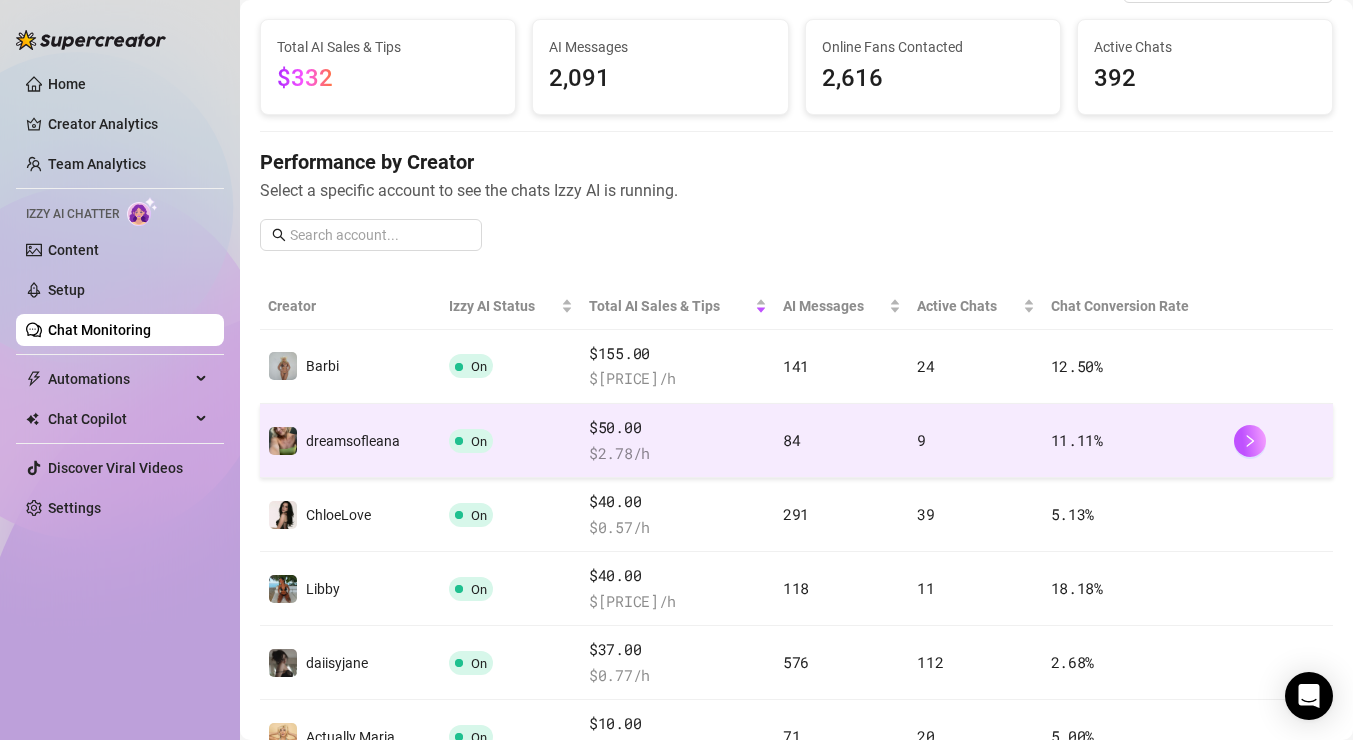 click on "On" at bounding box center [511, 441] 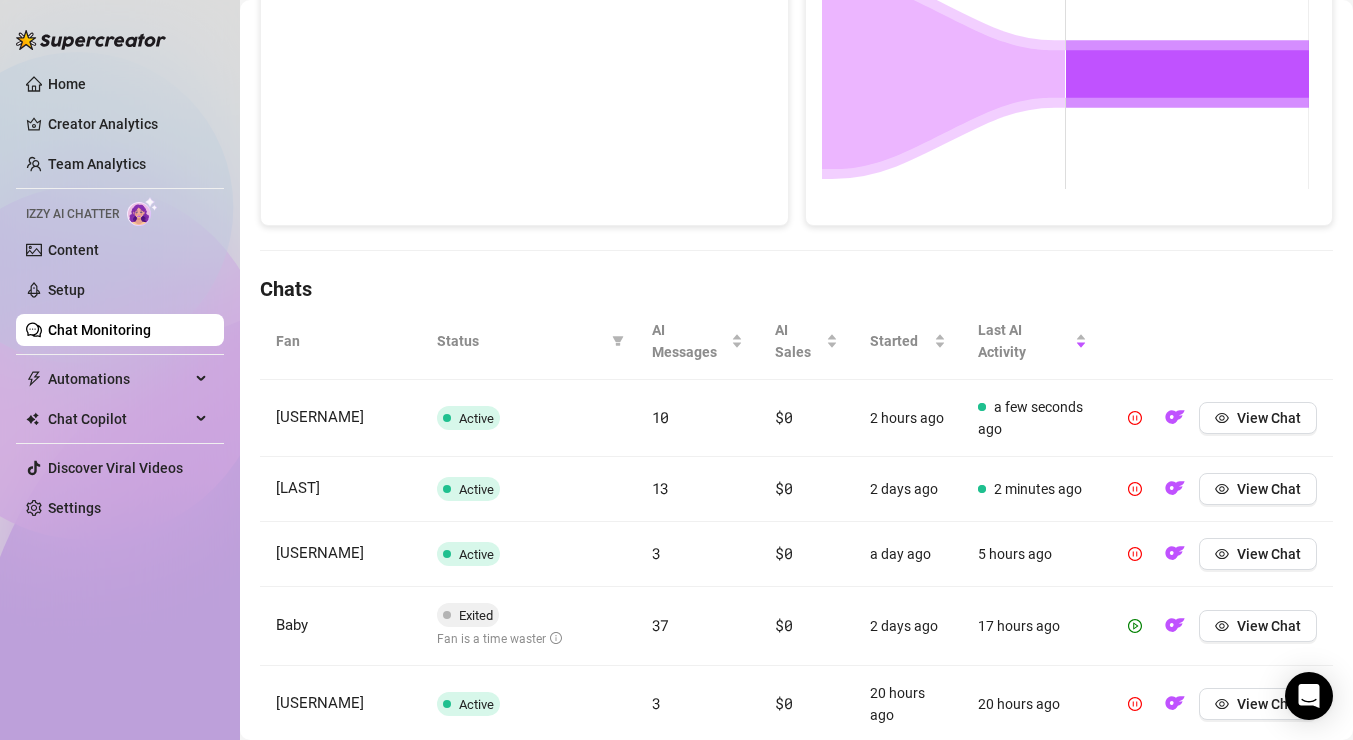 scroll, scrollTop: 442, scrollLeft: 0, axis: vertical 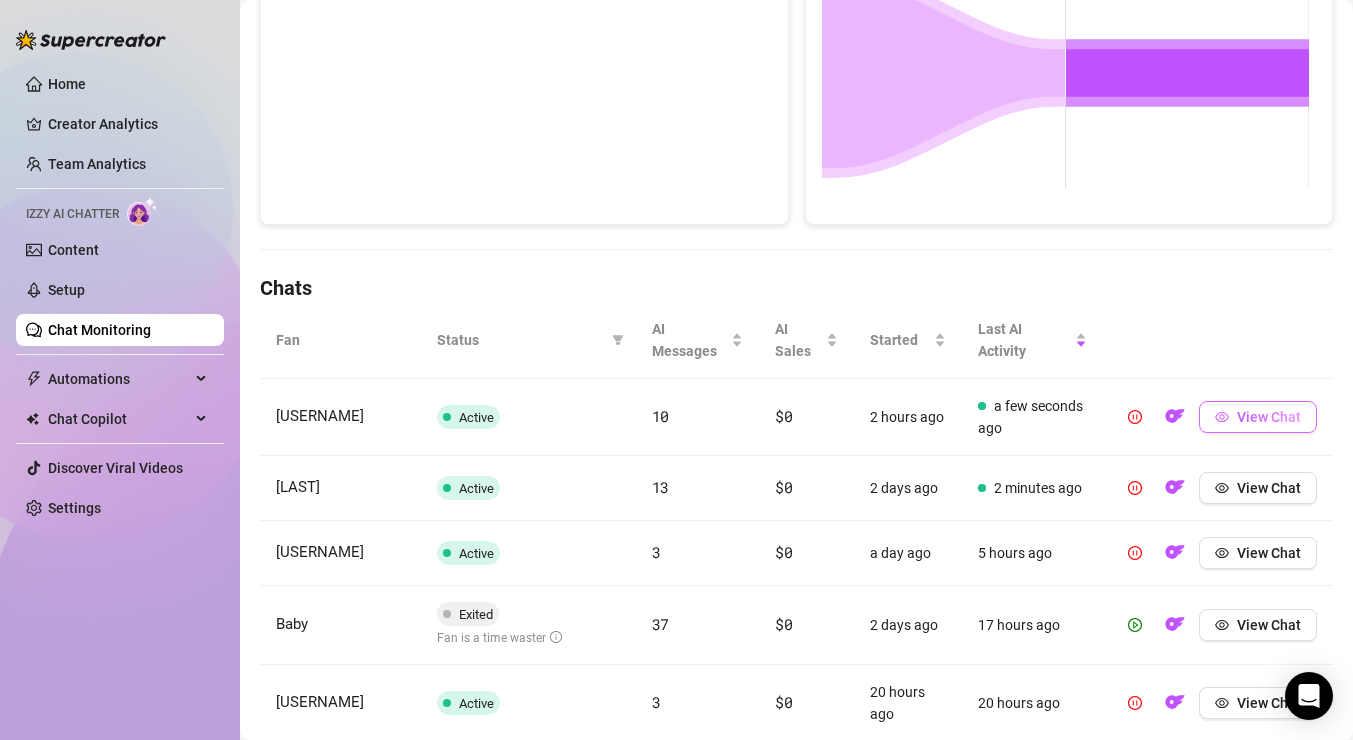 click 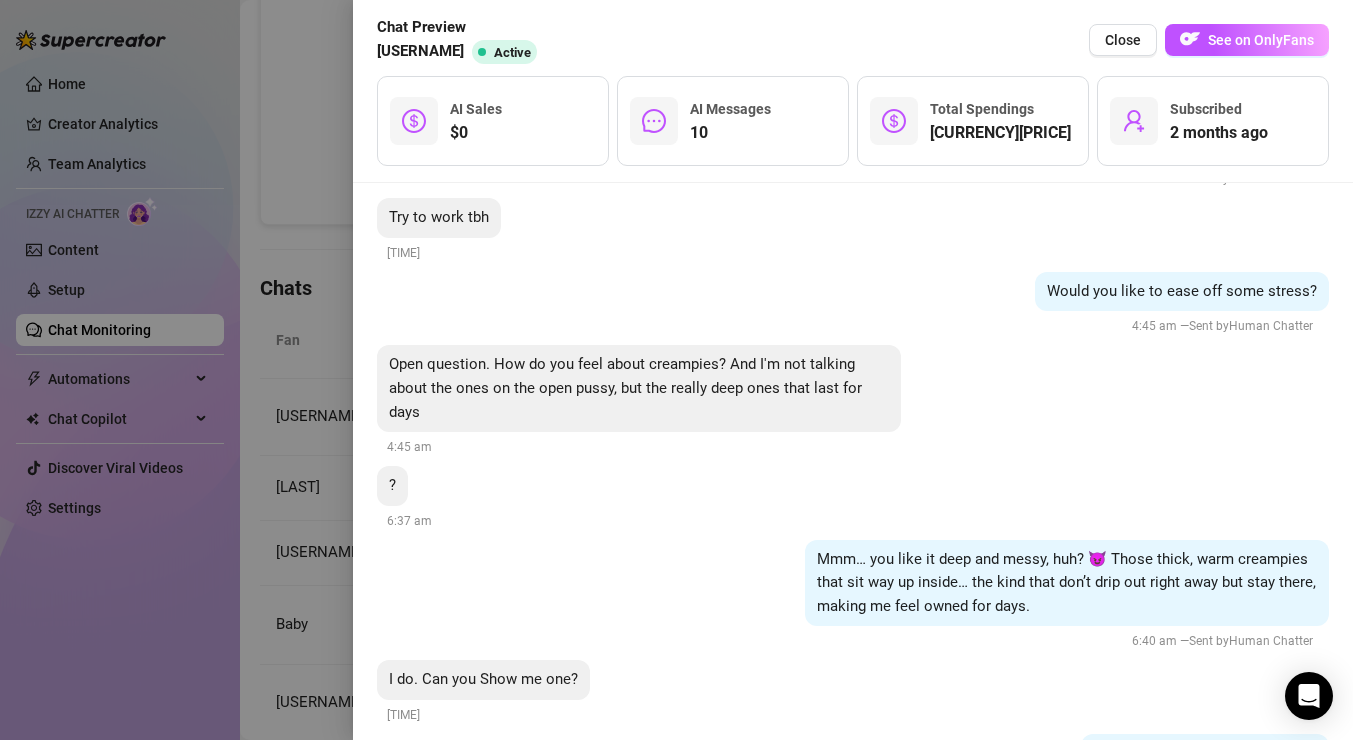 scroll, scrollTop: 2572, scrollLeft: 0, axis: vertical 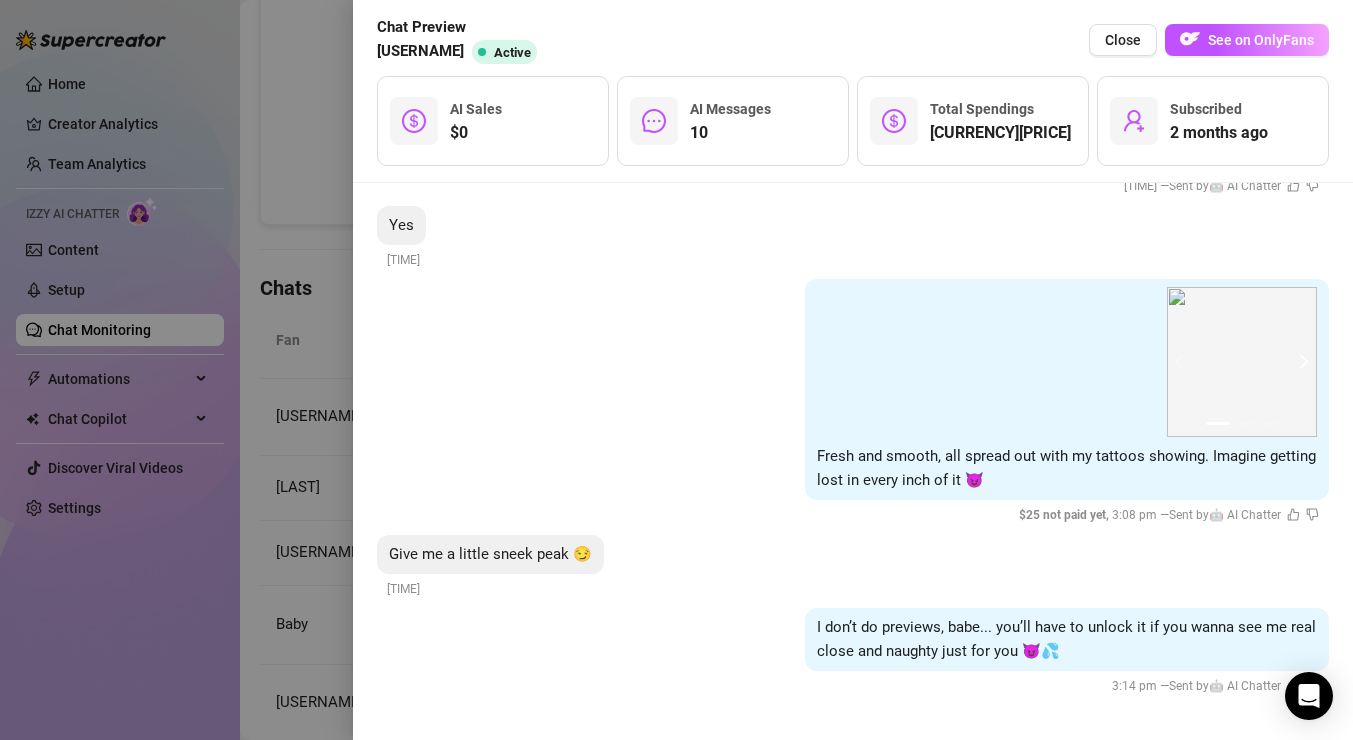 click at bounding box center [1301, 362] 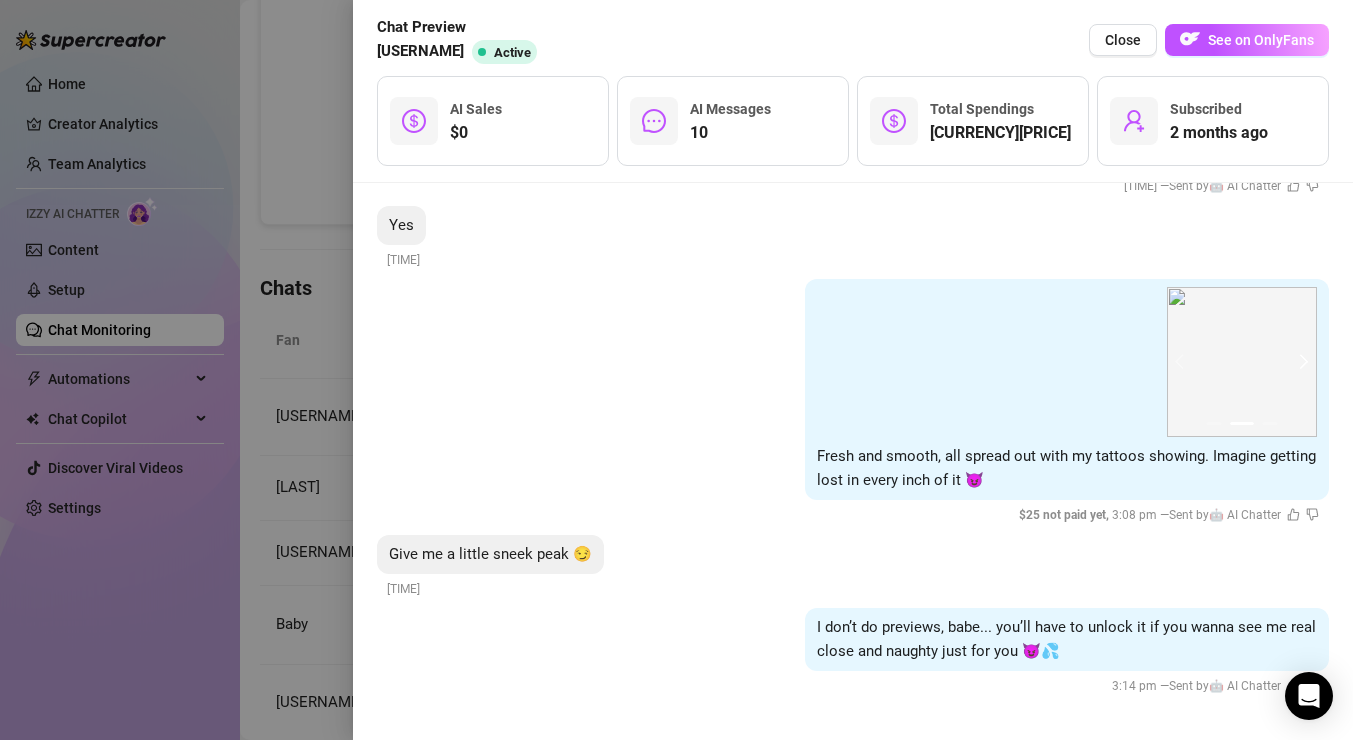 click at bounding box center (1301, 362) 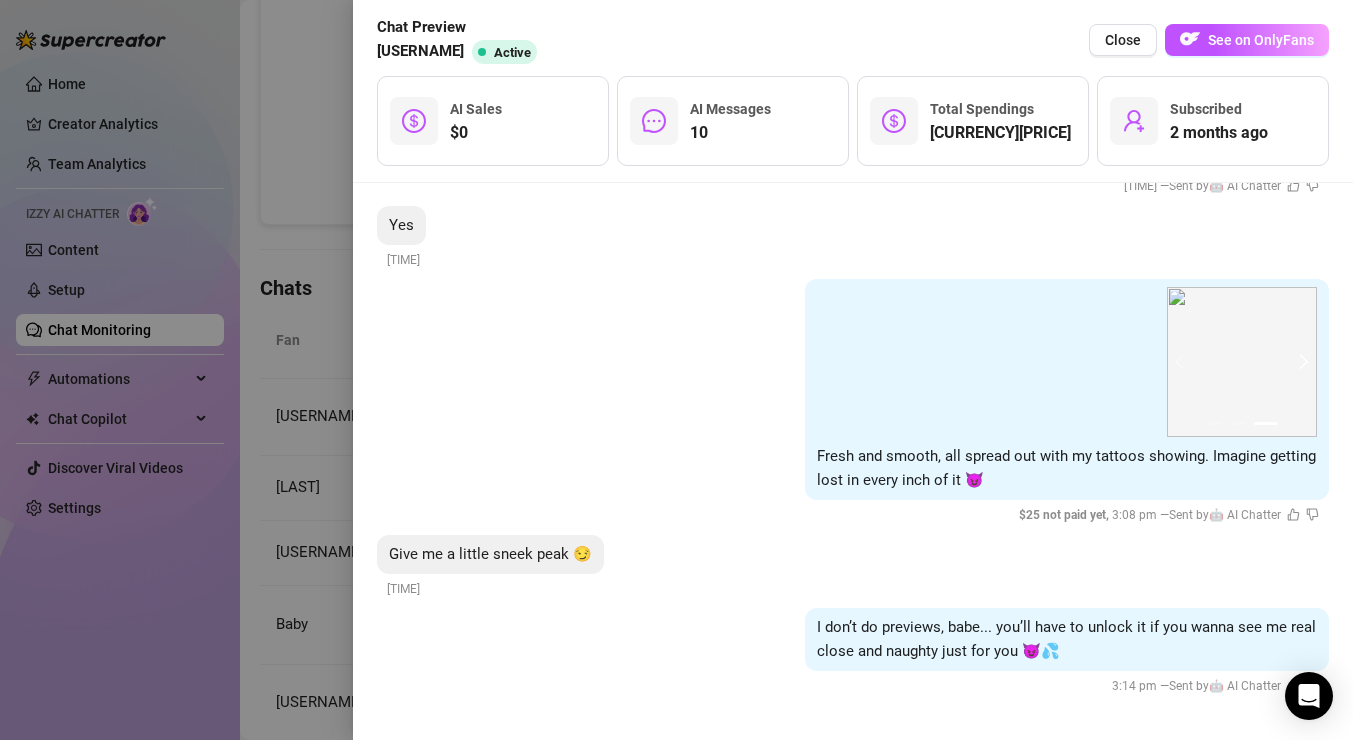 click at bounding box center (1301, 362) 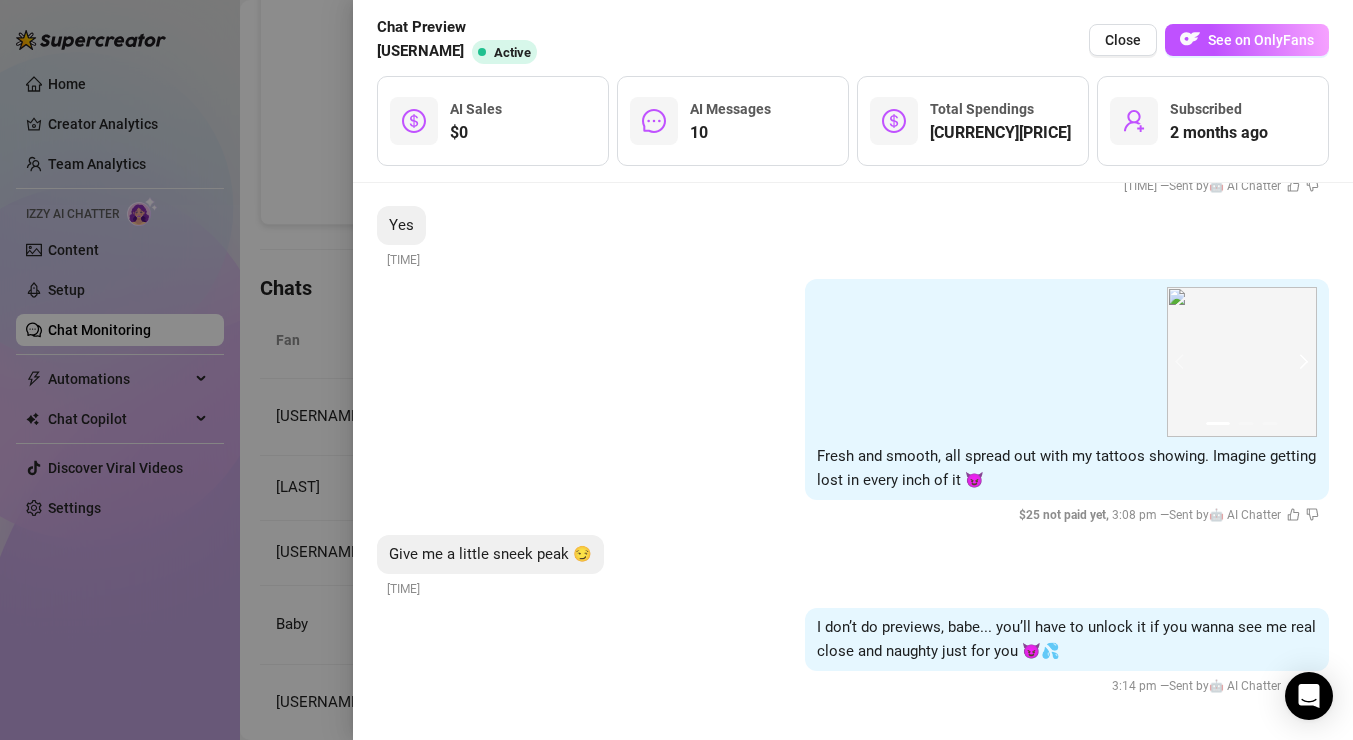click at bounding box center (1301, 362) 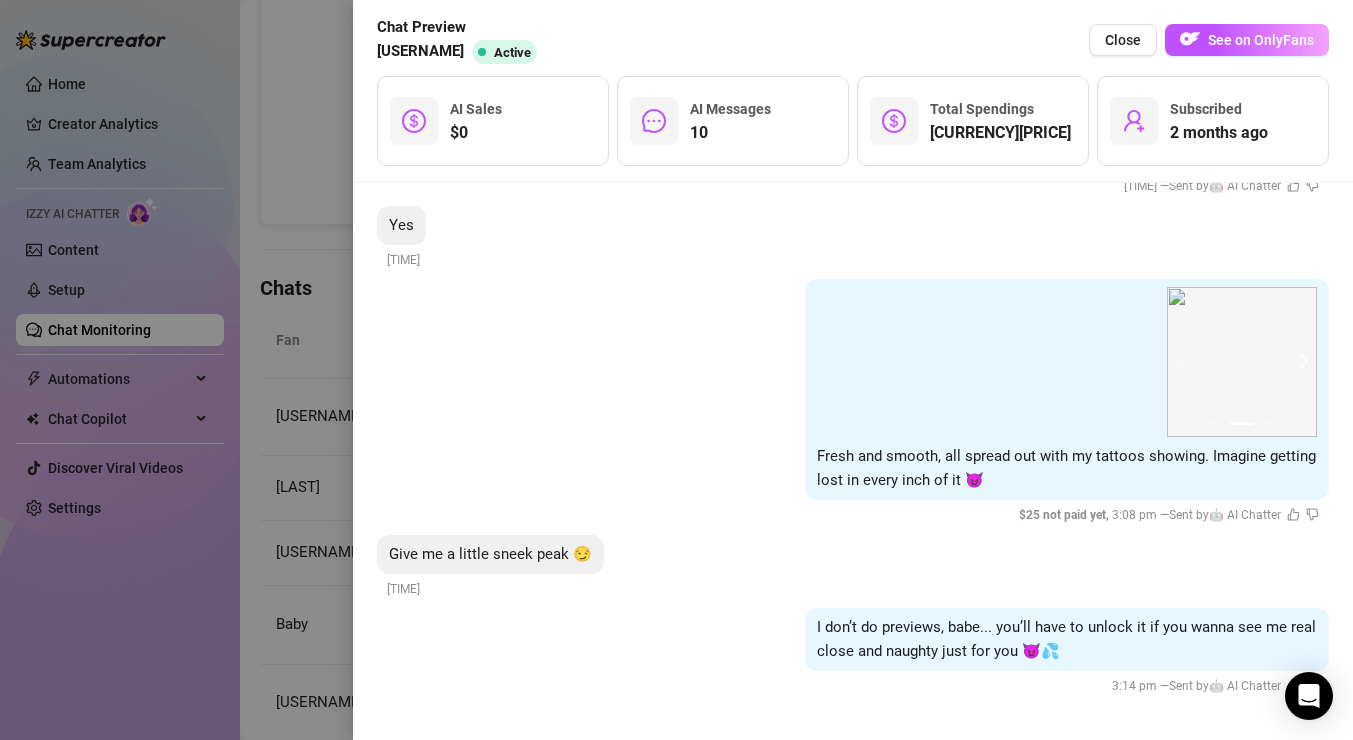 click at bounding box center [1301, 362] 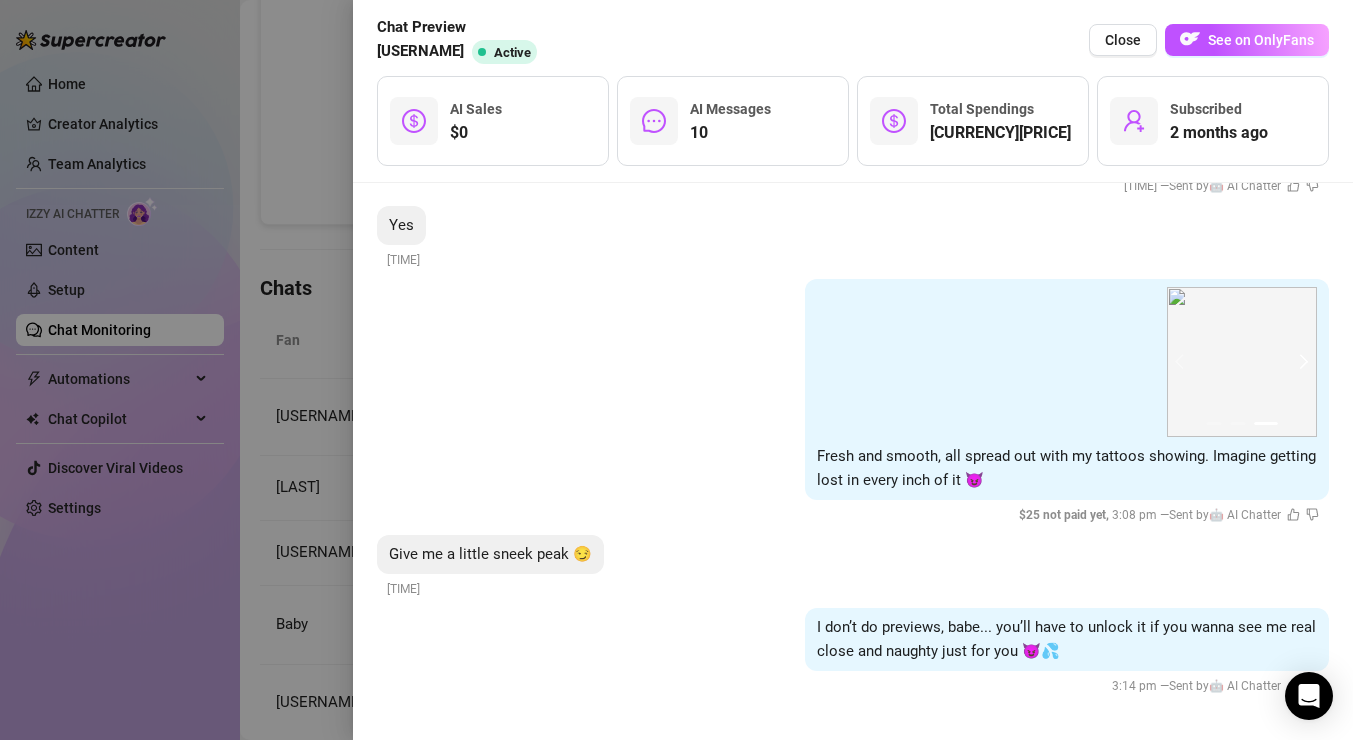 click at bounding box center (1301, 362) 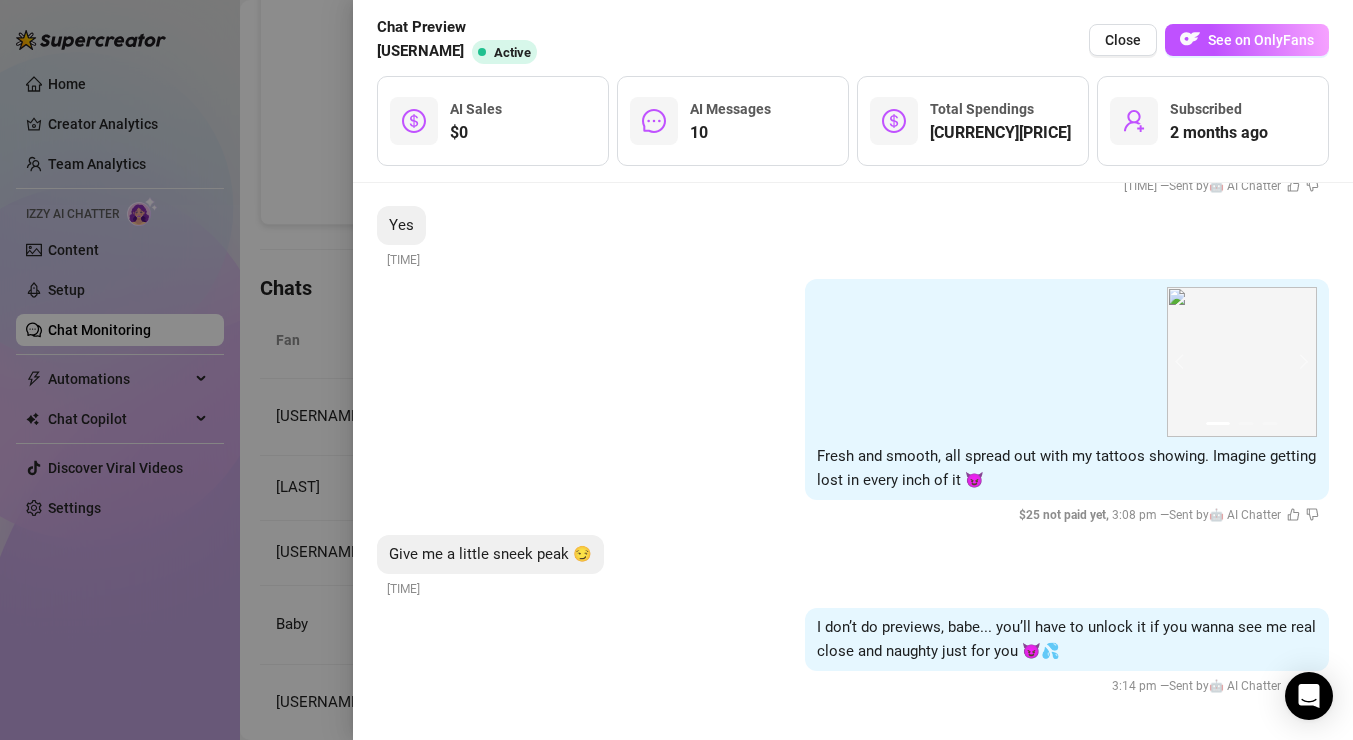 click at bounding box center [676, 370] 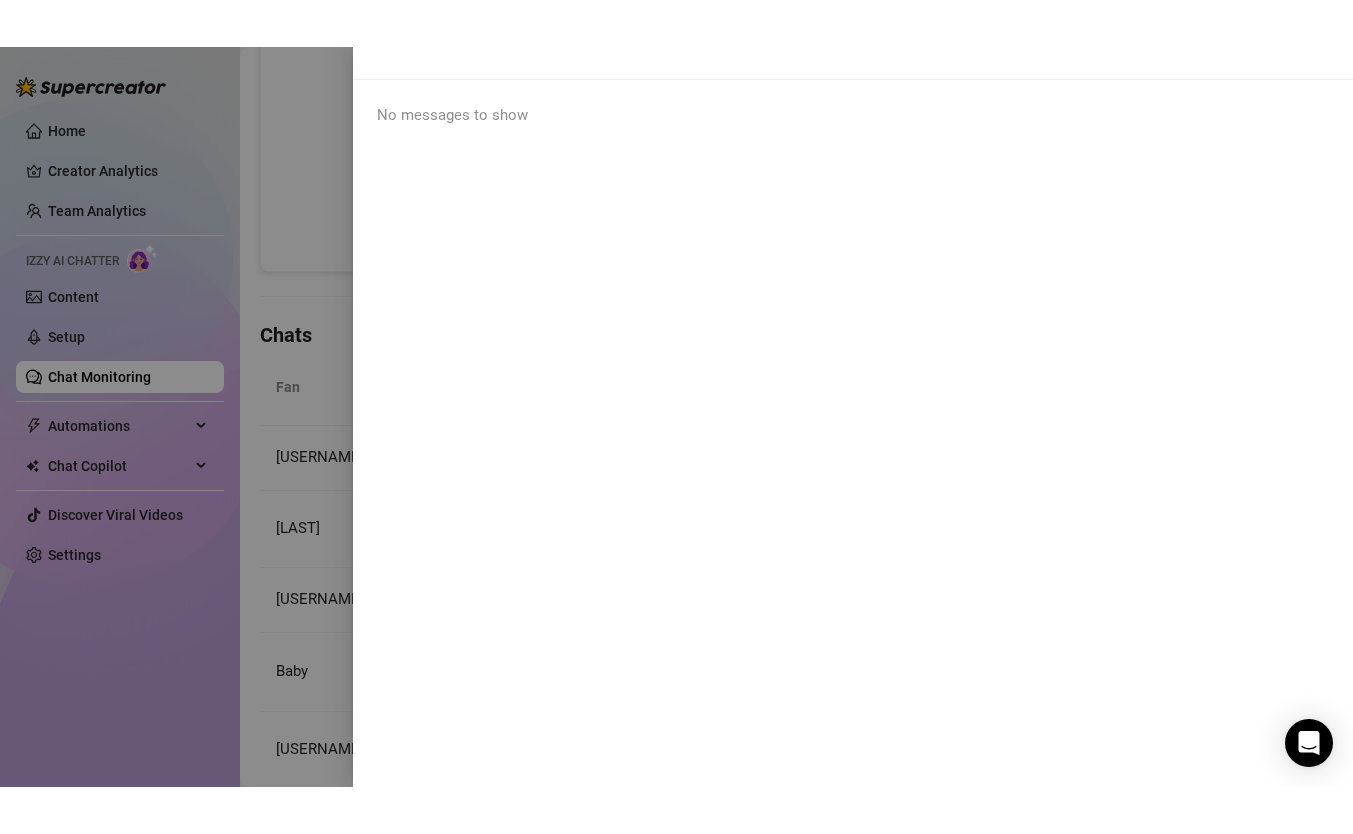 scroll, scrollTop: 0, scrollLeft: 0, axis: both 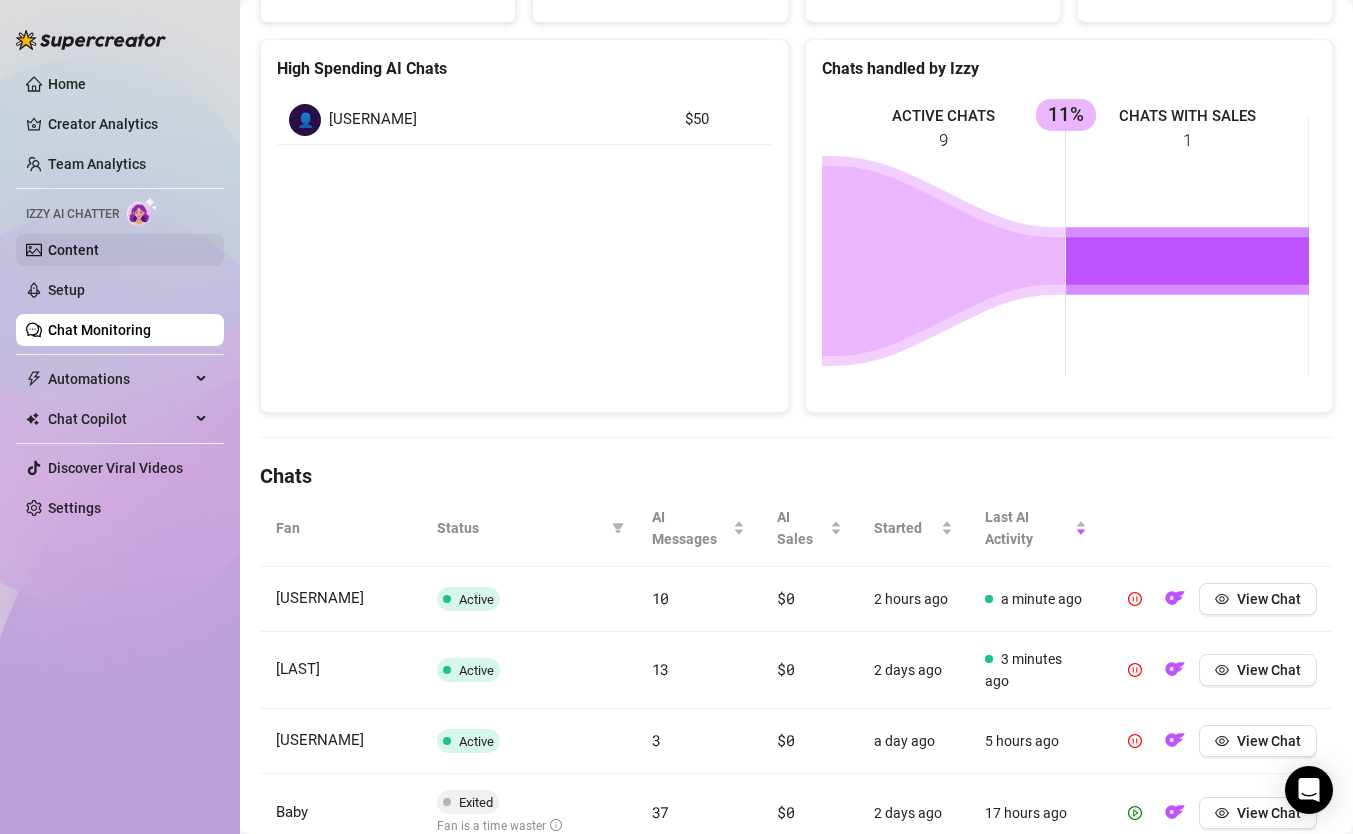 click on "Content" at bounding box center [73, 250] 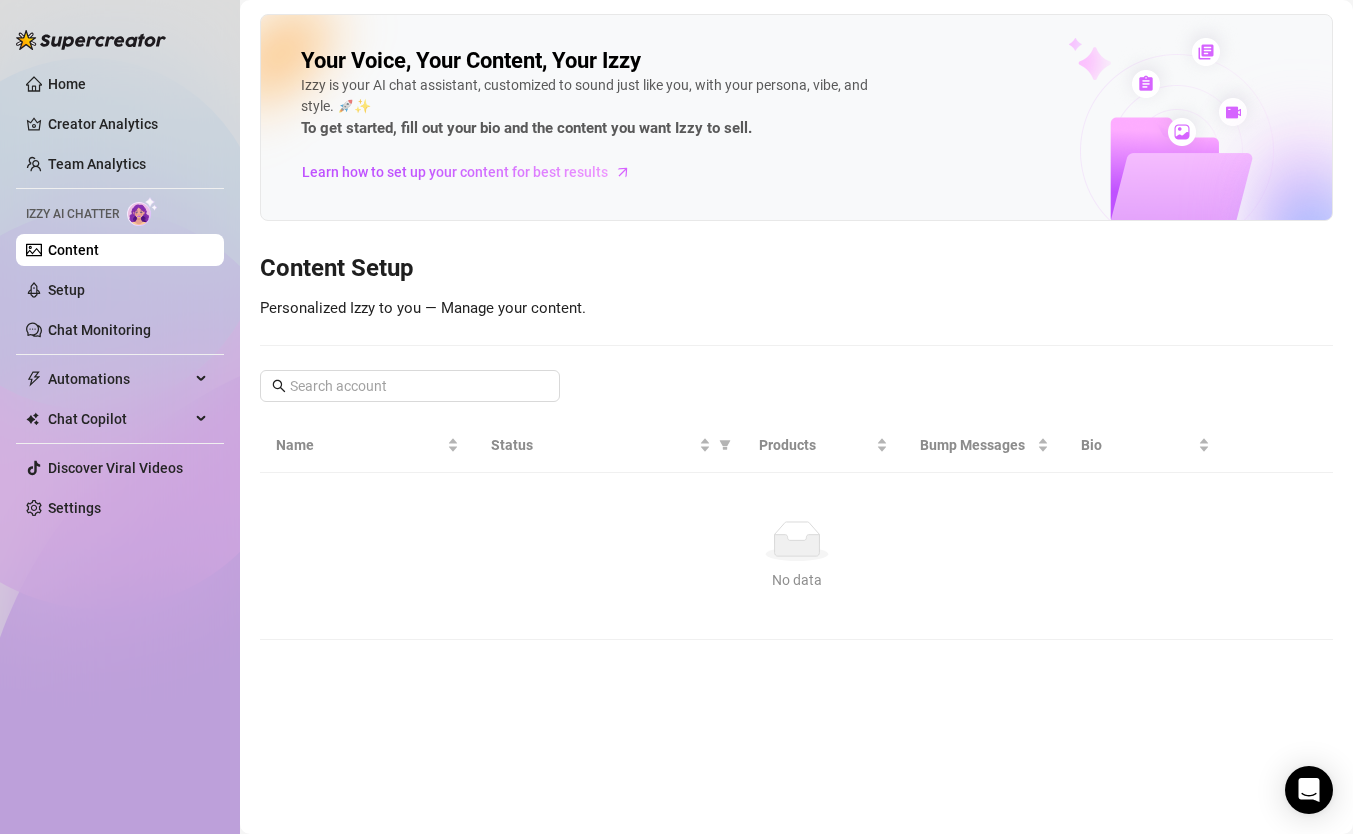 scroll, scrollTop: 0, scrollLeft: 0, axis: both 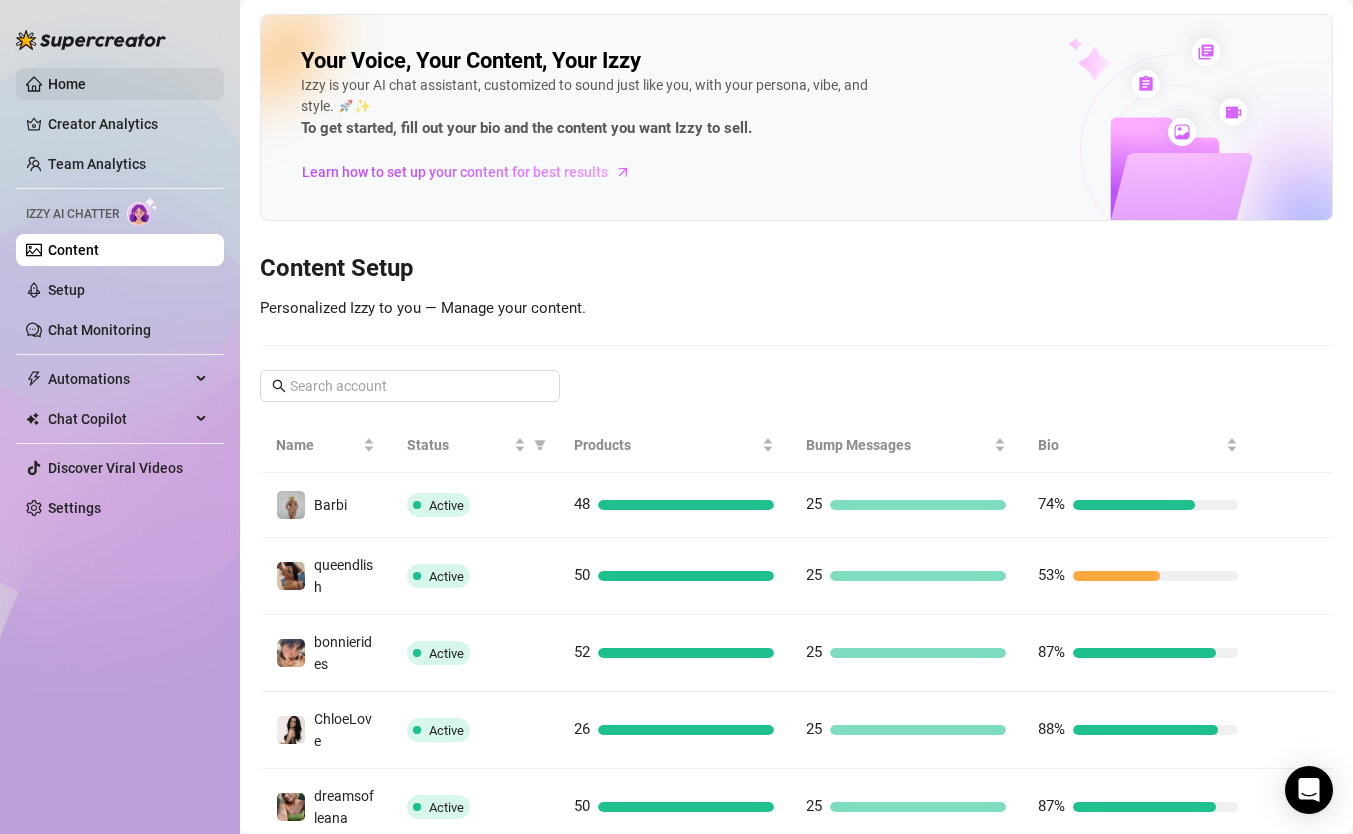 click on "Home" at bounding box center [67, 84] 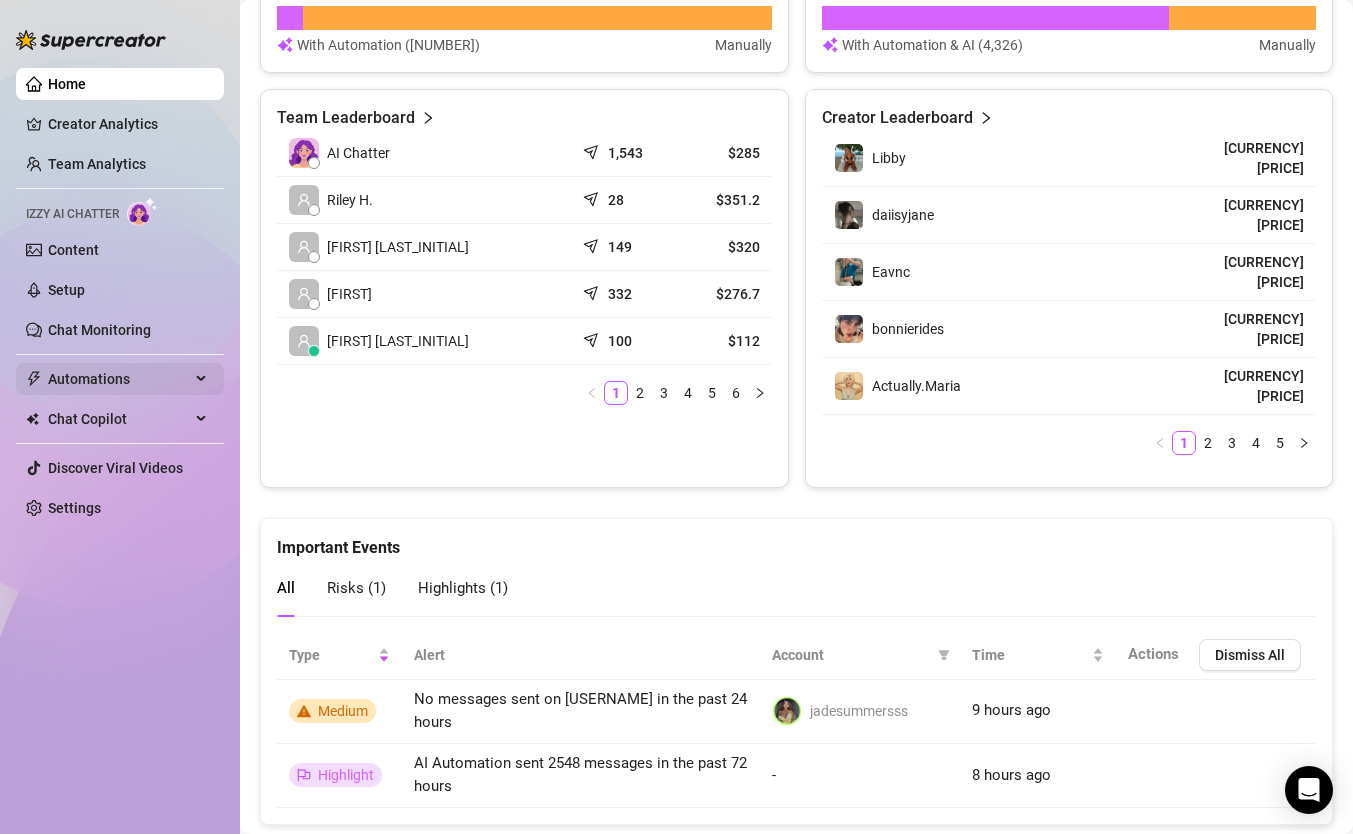 scroll, scrollTop: 746, scrollLeft: 0, axis: vertical 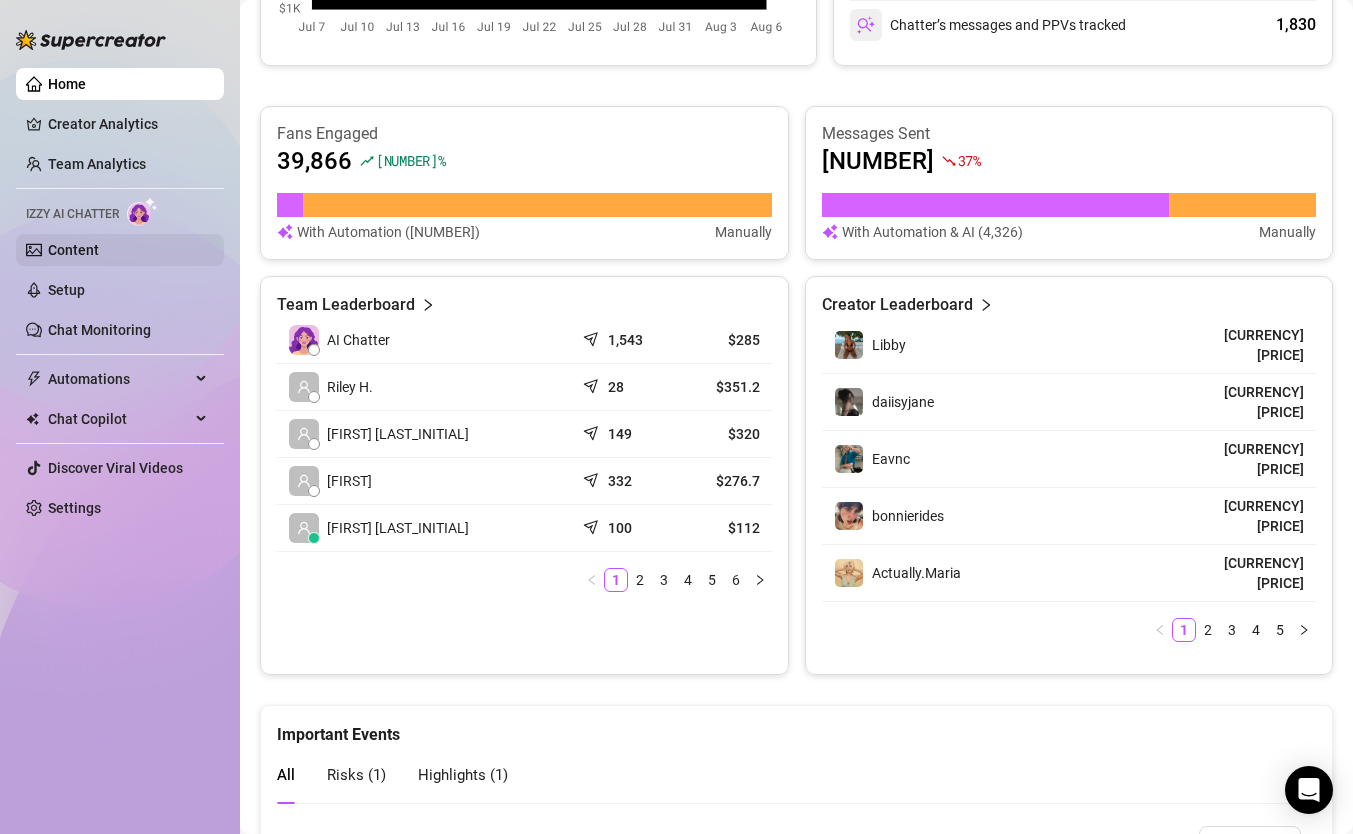 click on "Content" at bounding box center [73, 250] 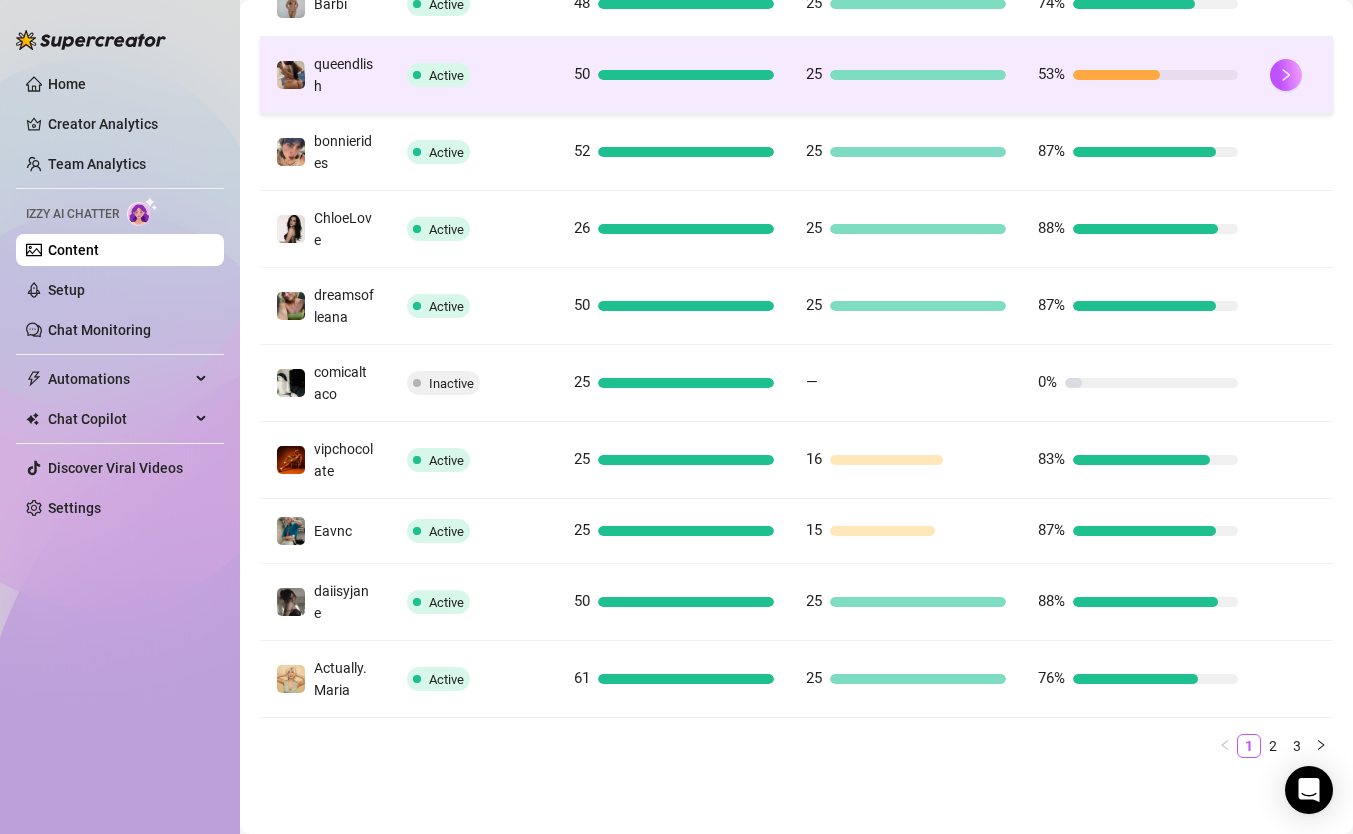 scroll, scrollTop: 161, scrollLeft: 0, axis: vertical 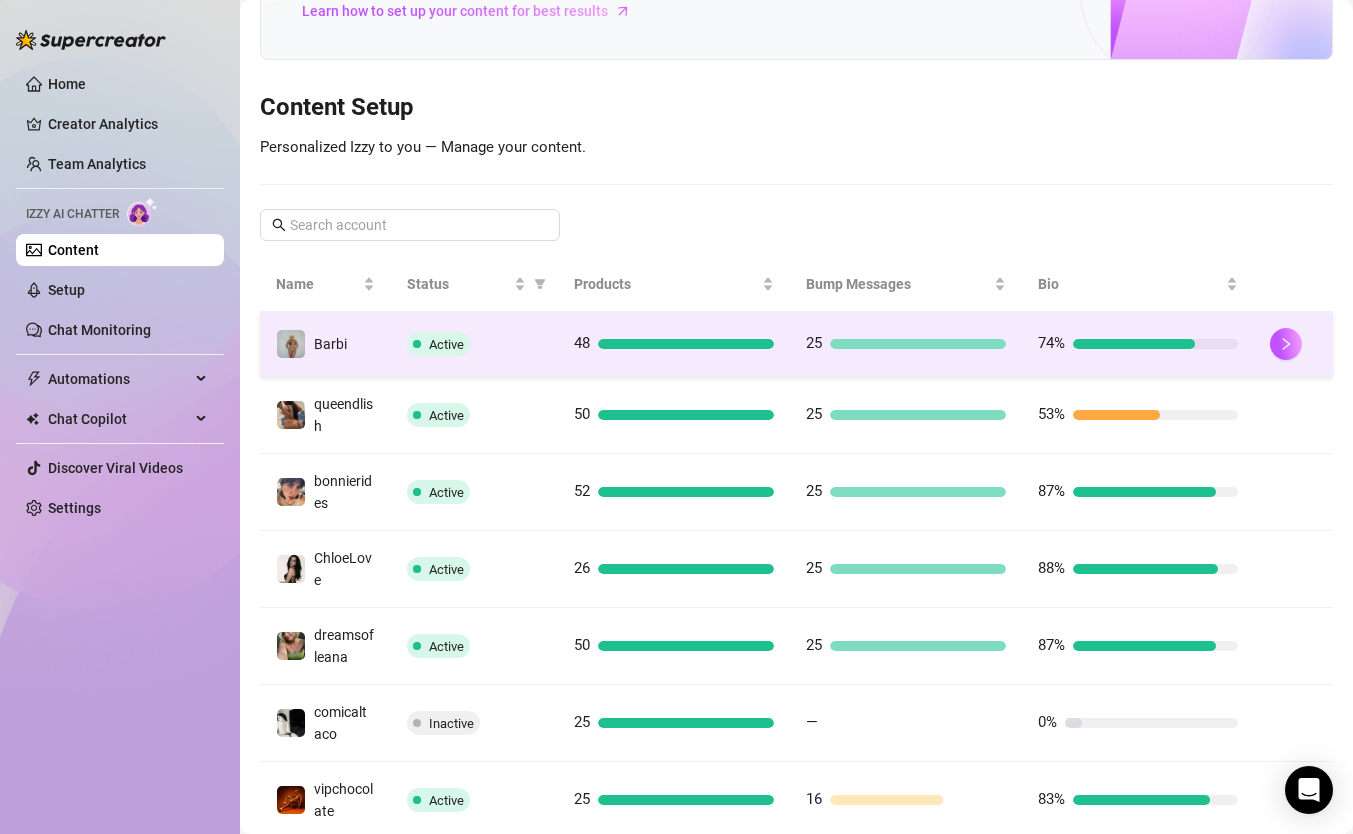 click on "Barbi" at bounding box center [325, 344] 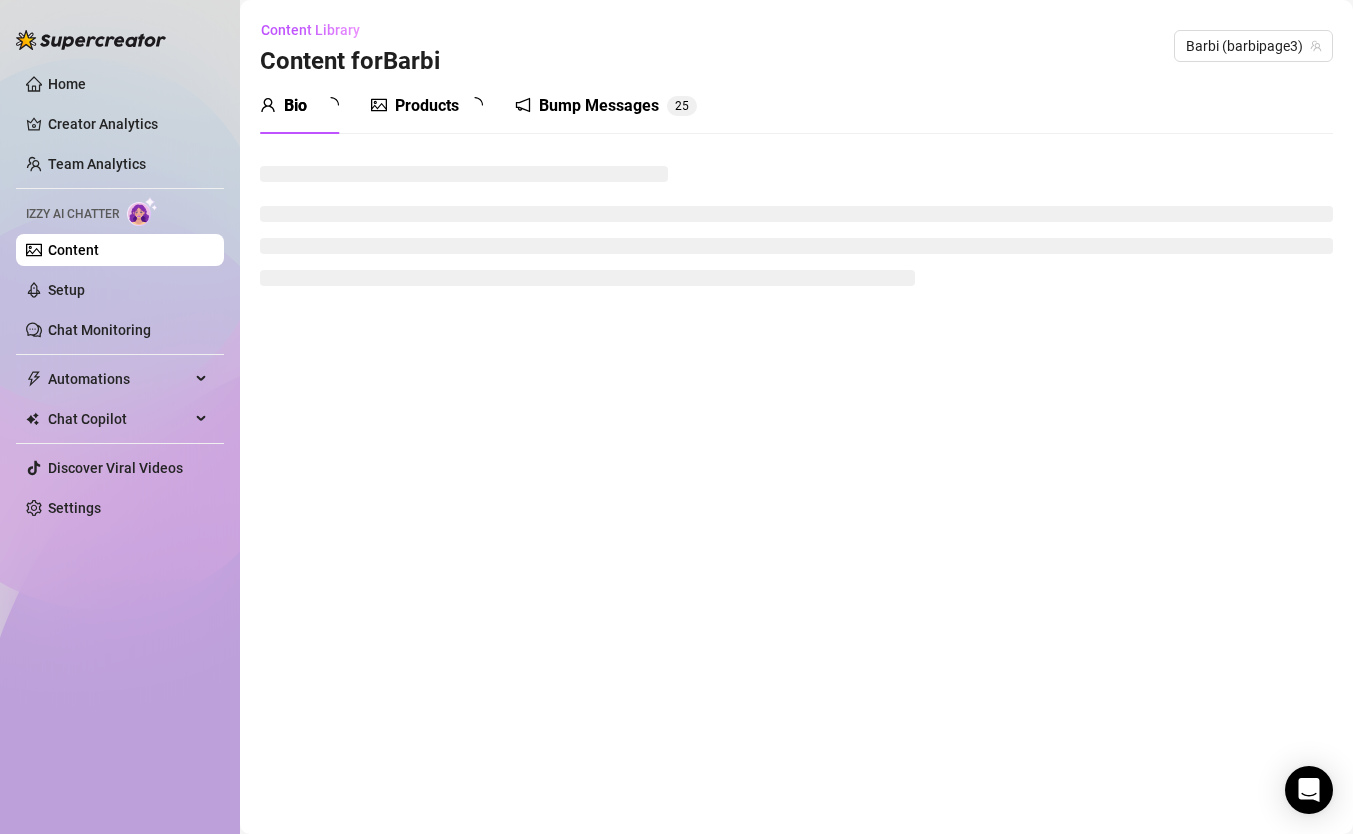 scroll, scrollTop: 0, scrollLeft: 0, axis: both 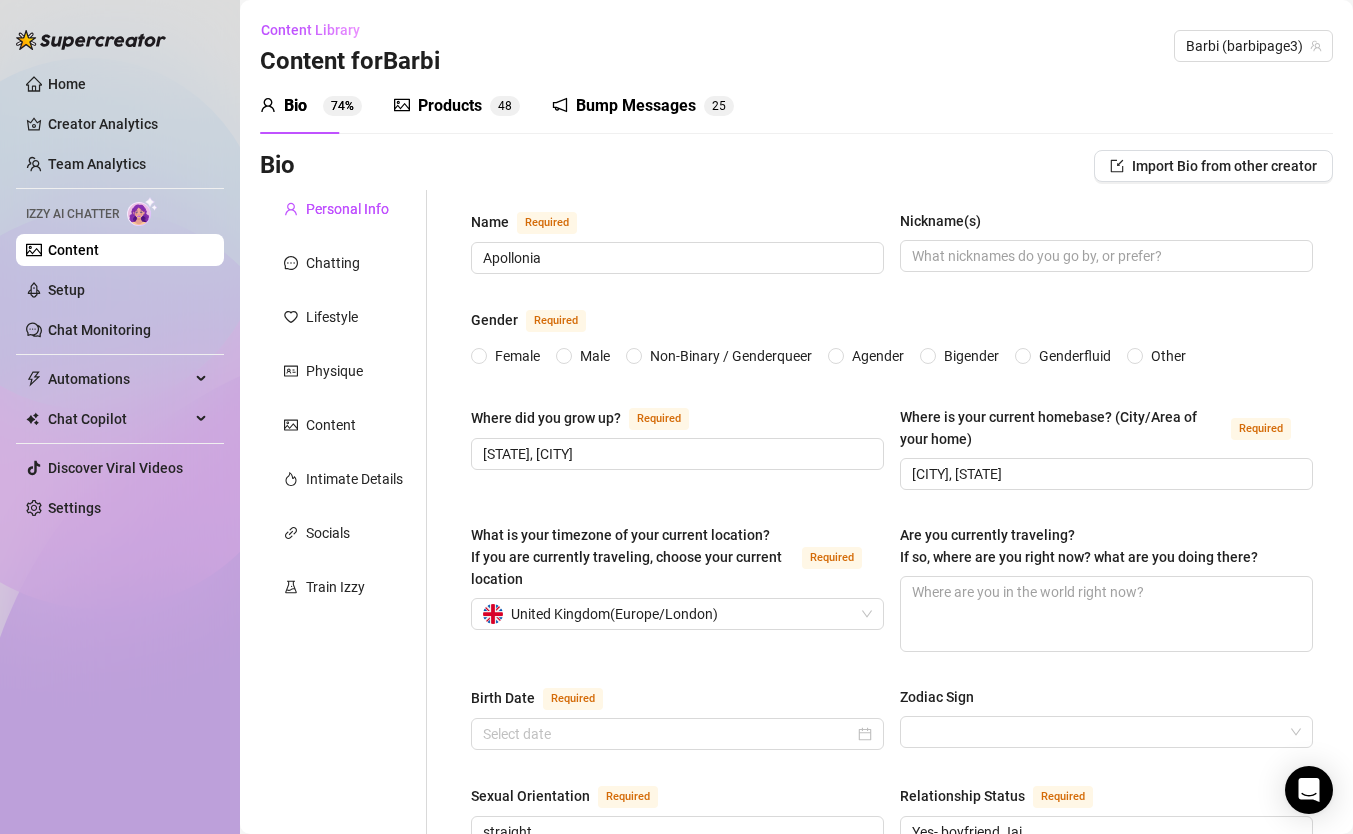 type 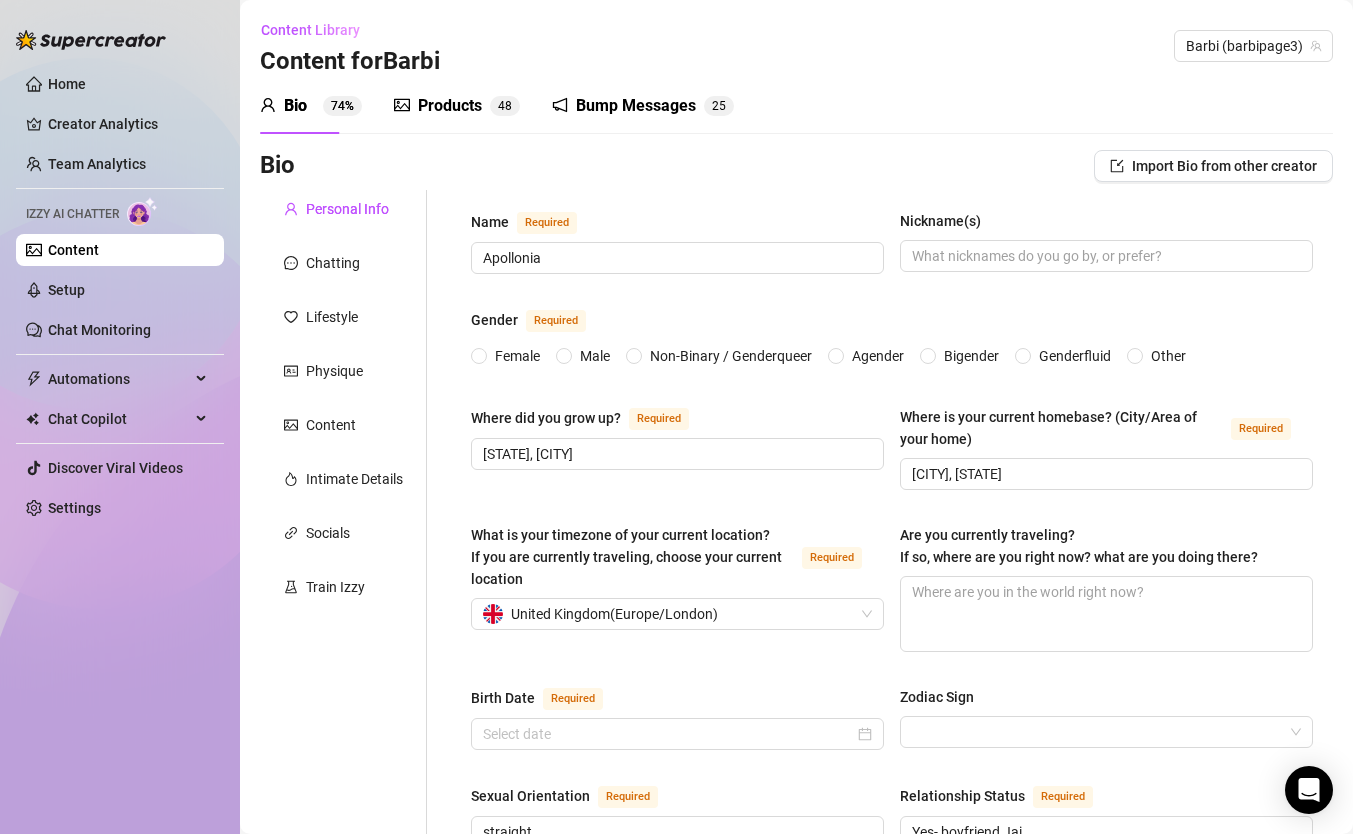 type on "Apollonia" 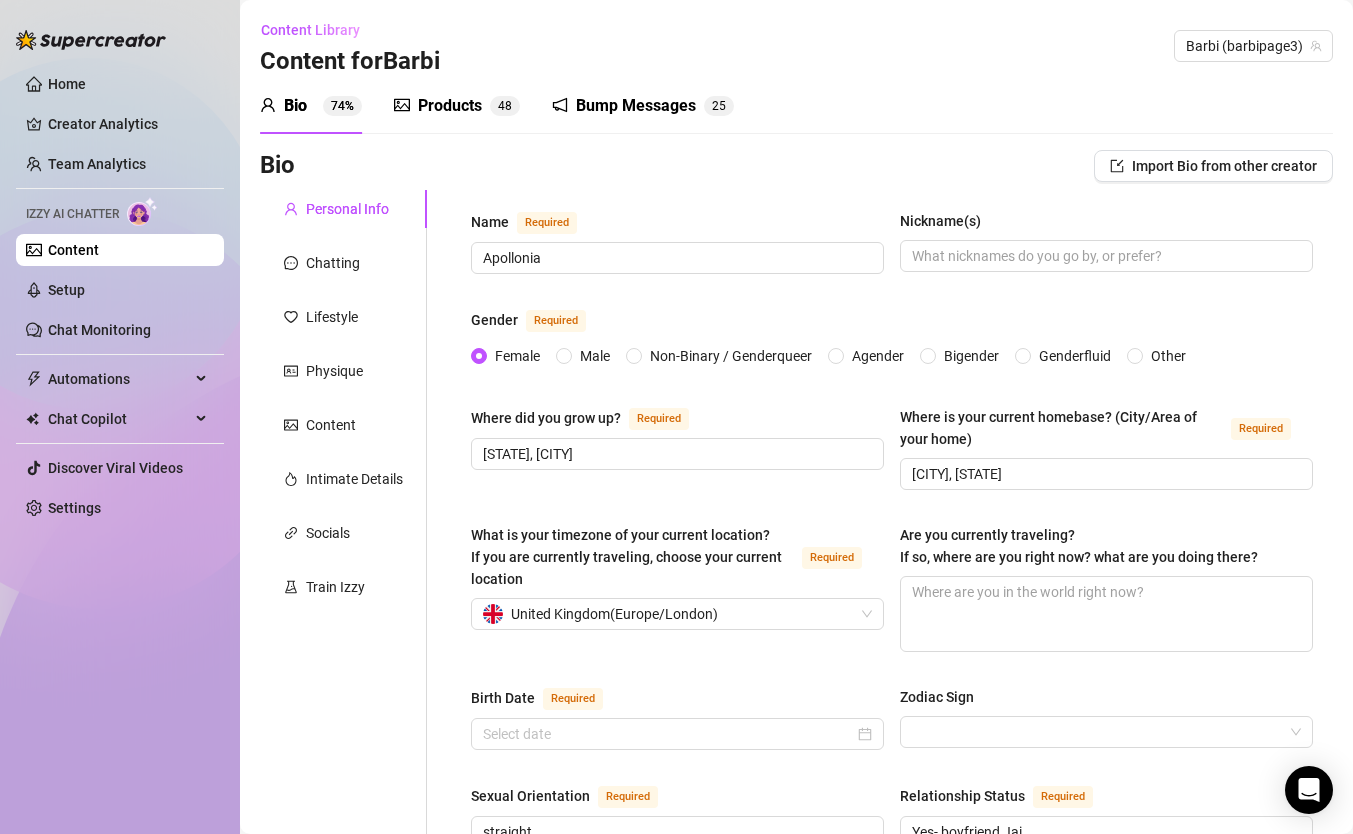 radio on "true" 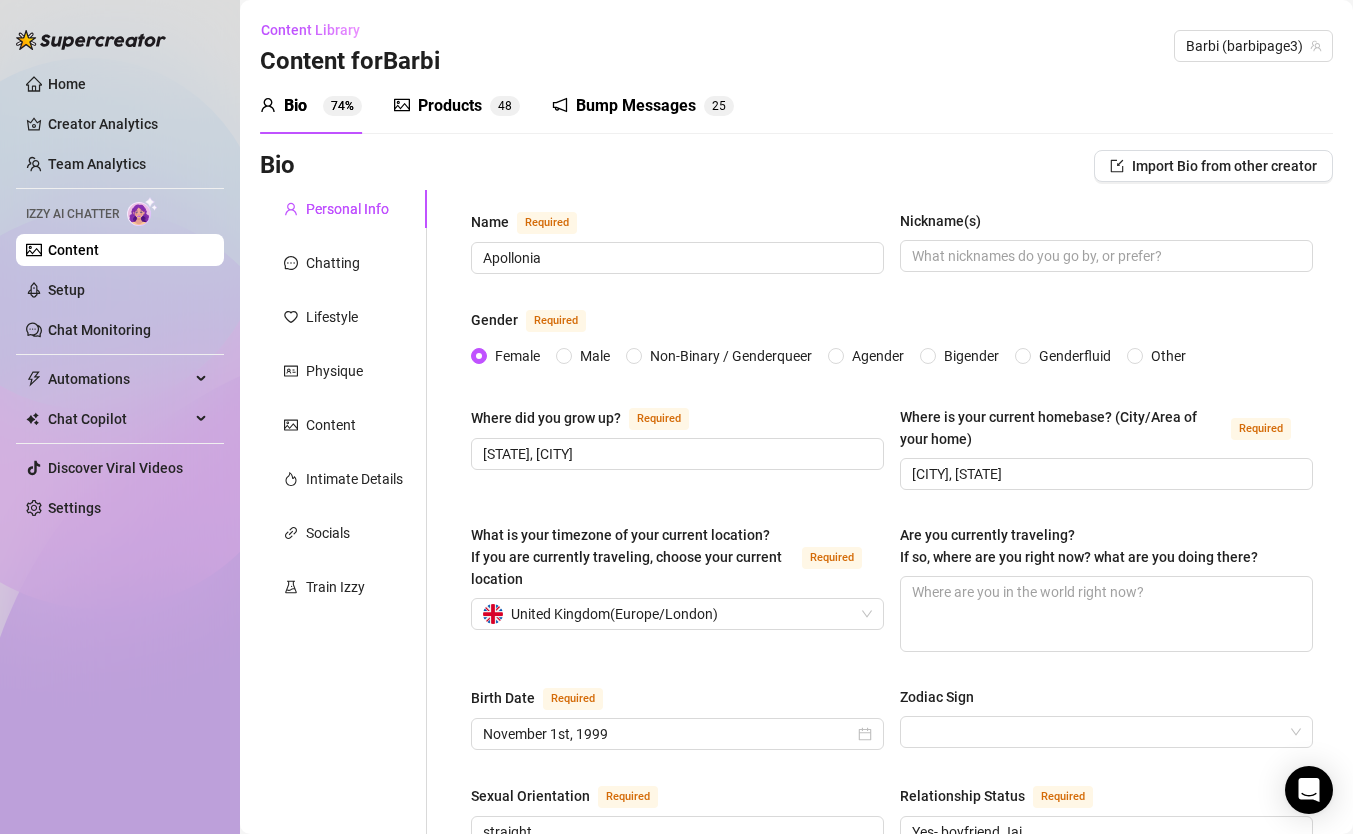 type on "November 1st, 1999" 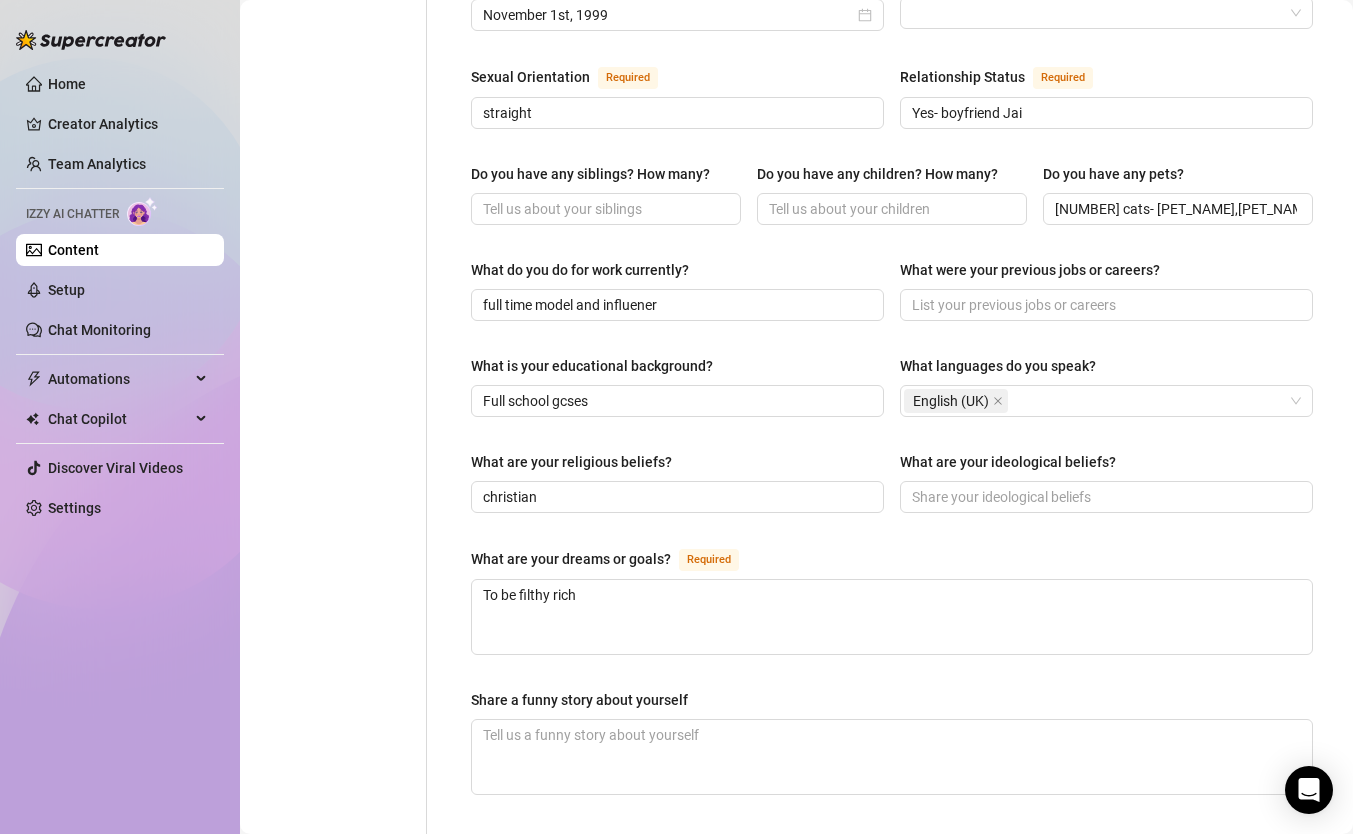 scroll, scrollTop: 0, scrollLeft: 0, axis: both 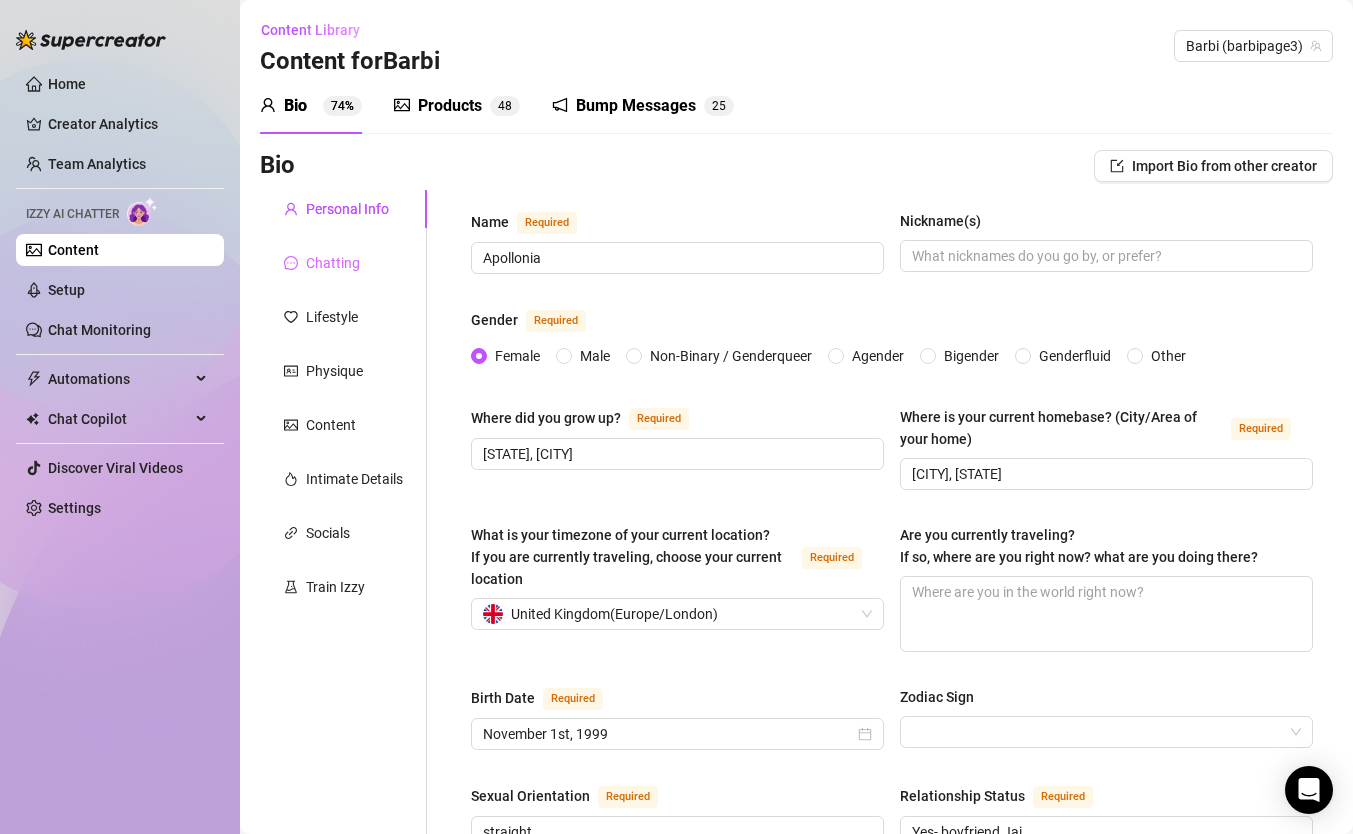 click on "Chatting" at bounding box center [343, 263] 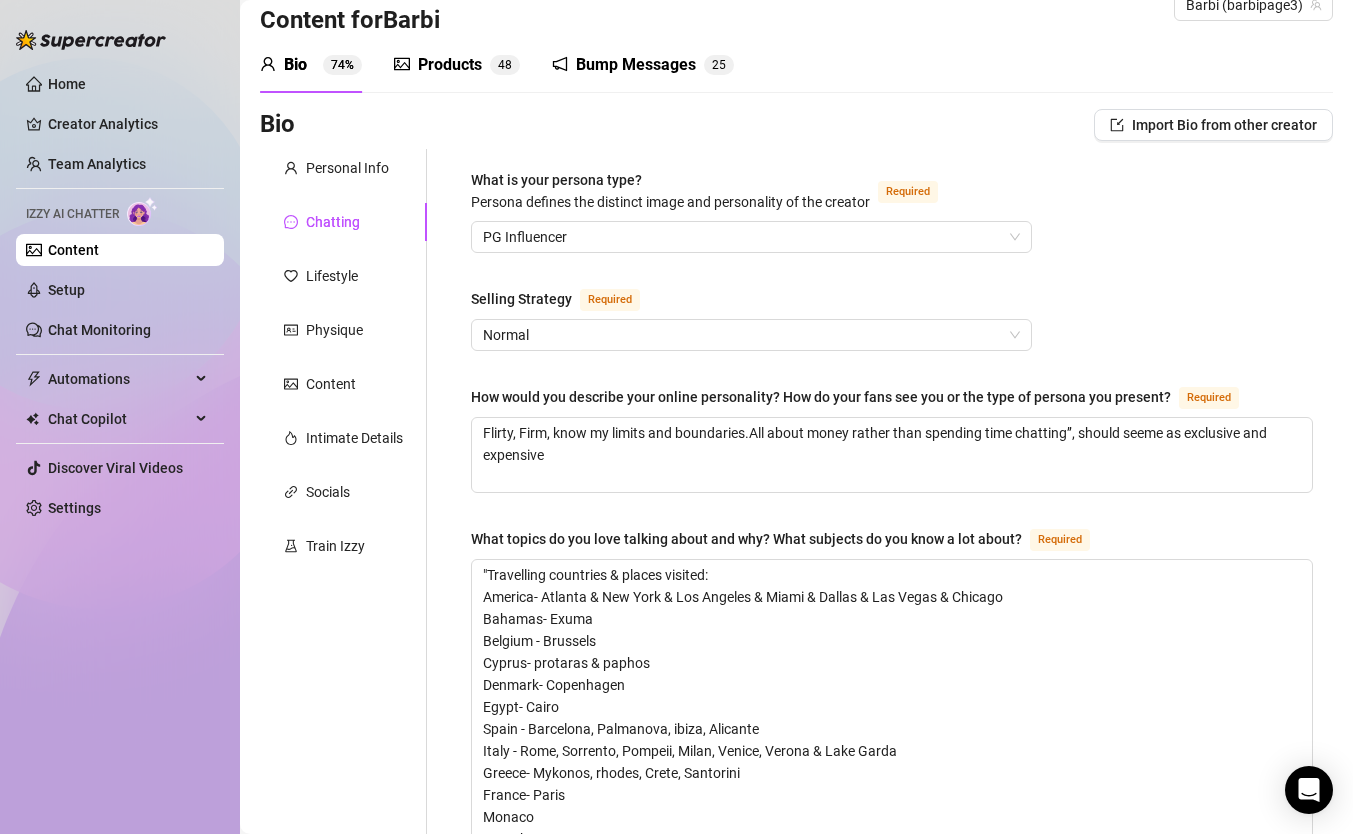scroll, scrollTop: 41, scrollLeft: 0, axis: vertical 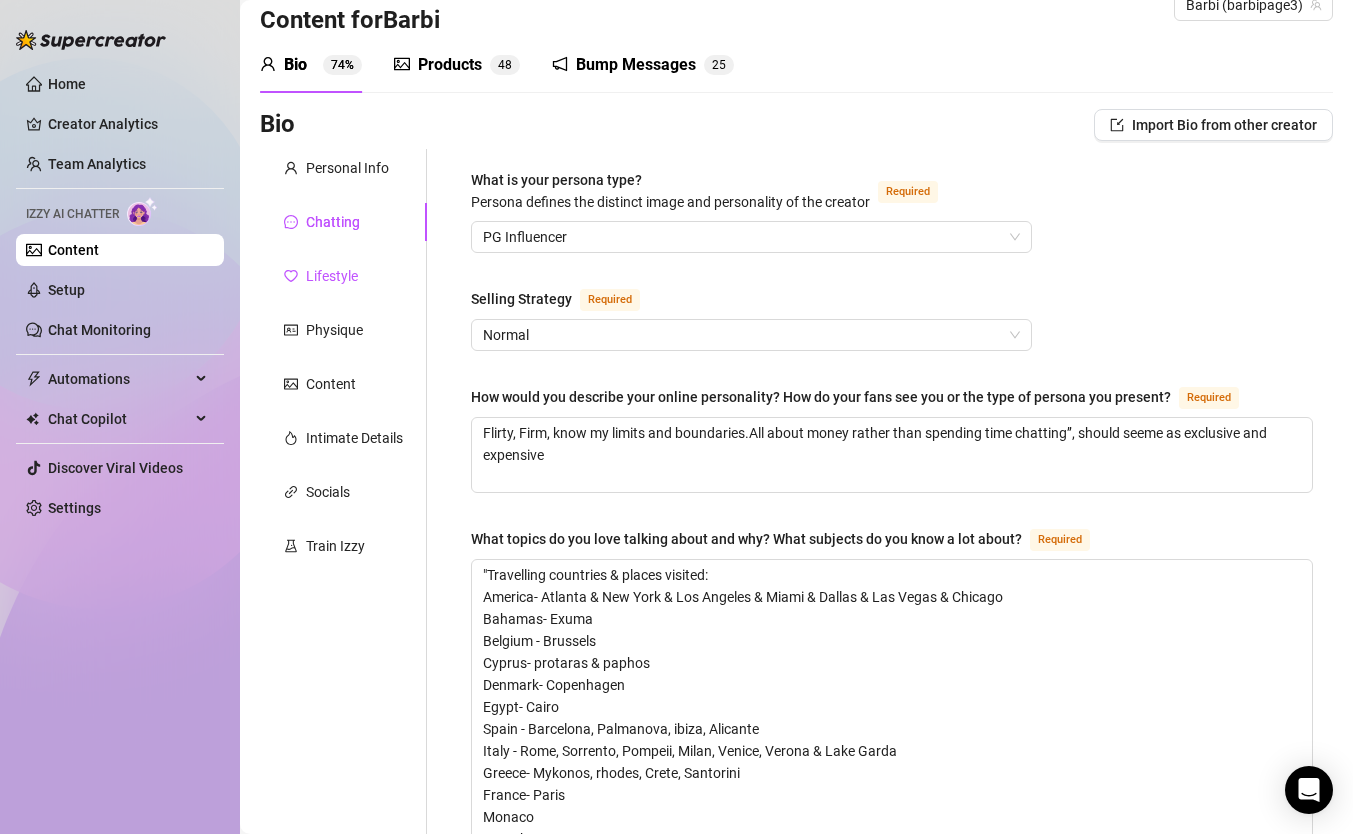 click on "Lifestyle" at bounding box center (332, 276) 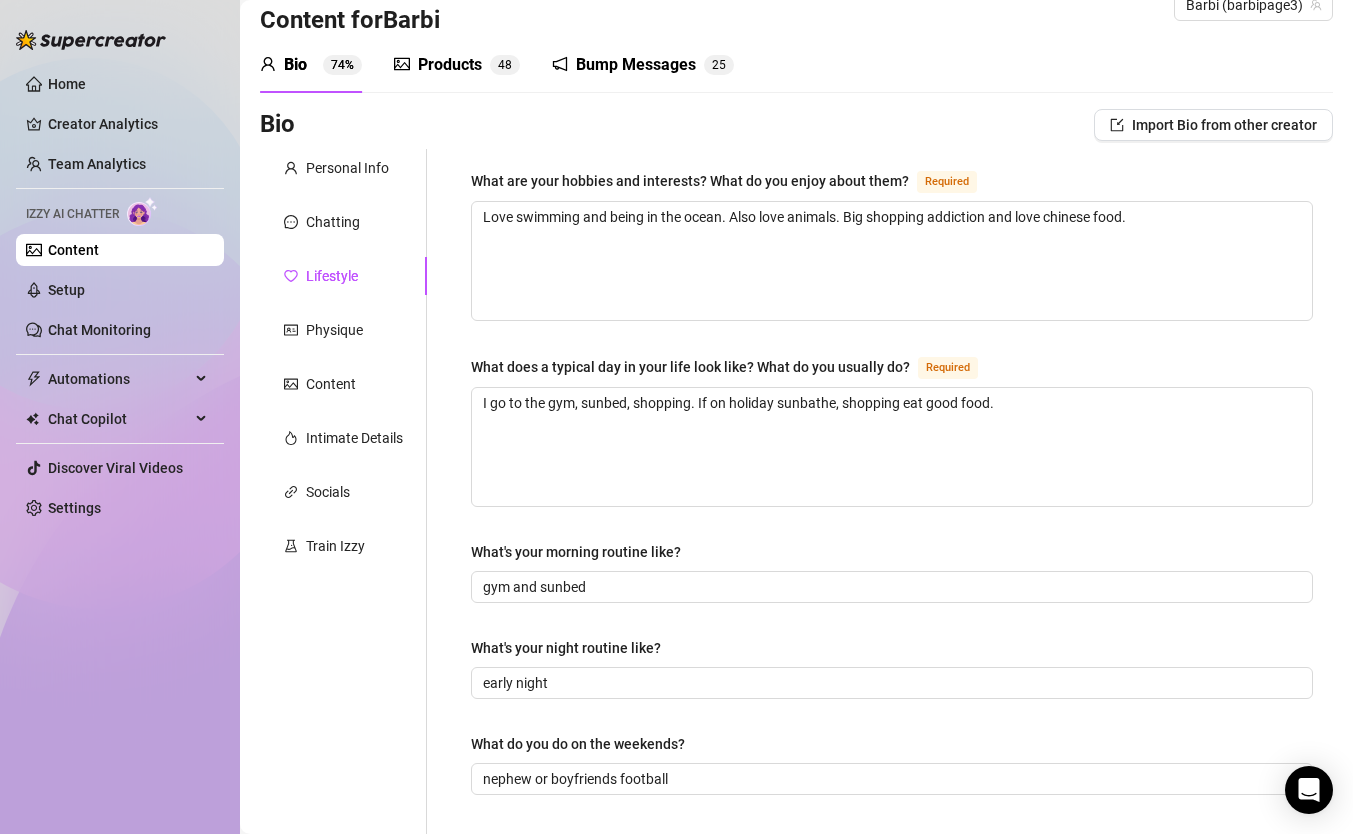 type 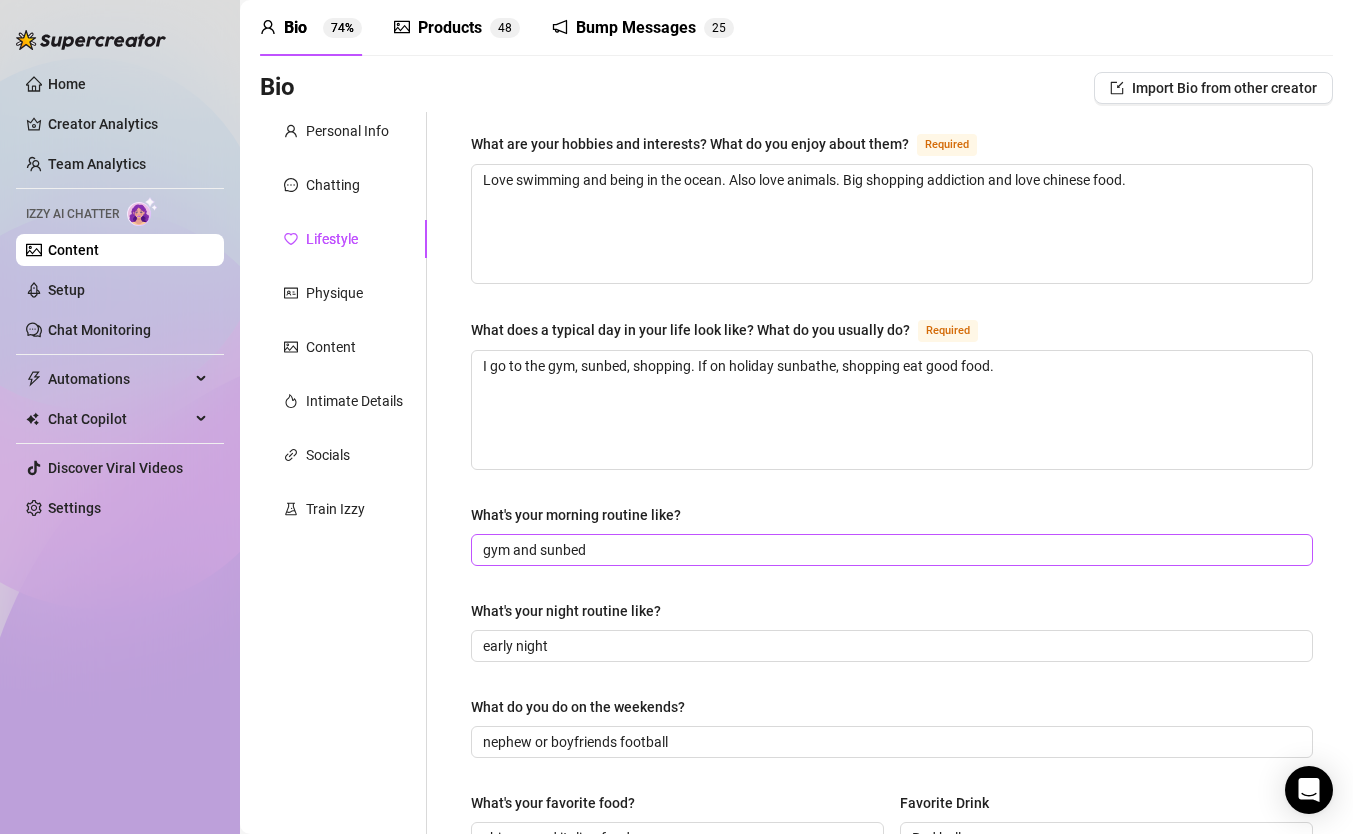 scroll, scrollTop: 78, scrollLeft: 0, axis: vertical 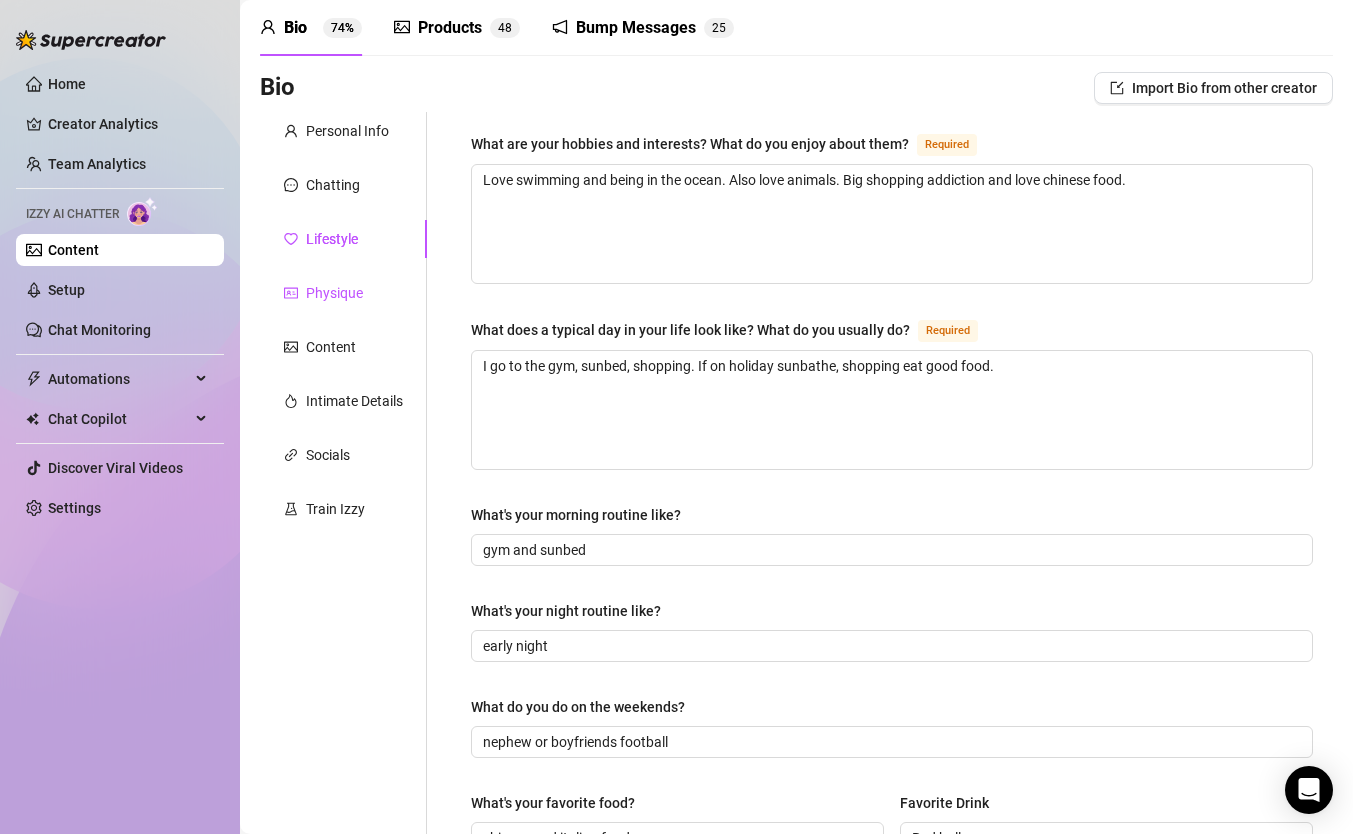 click on "Physique" at bounding box center (334, 293) 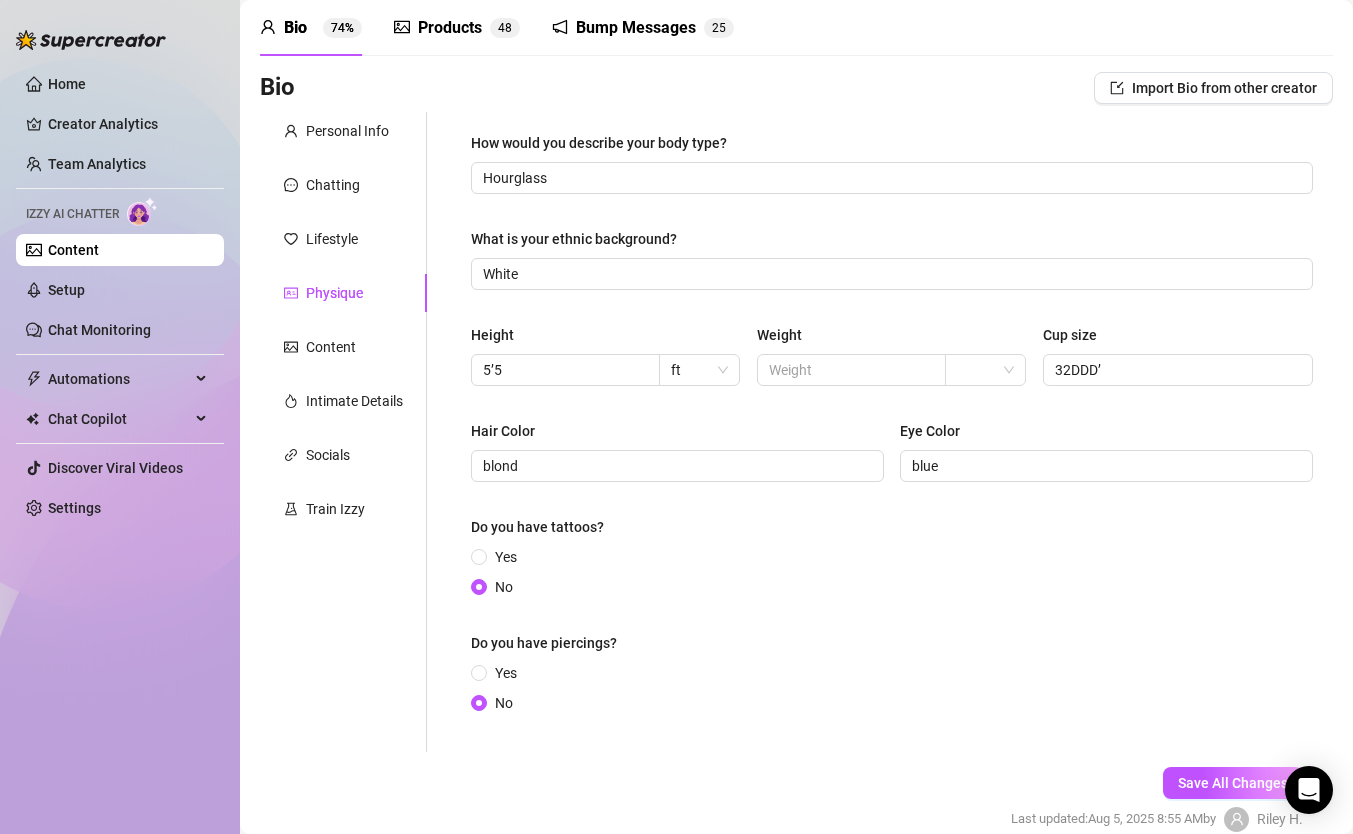 type 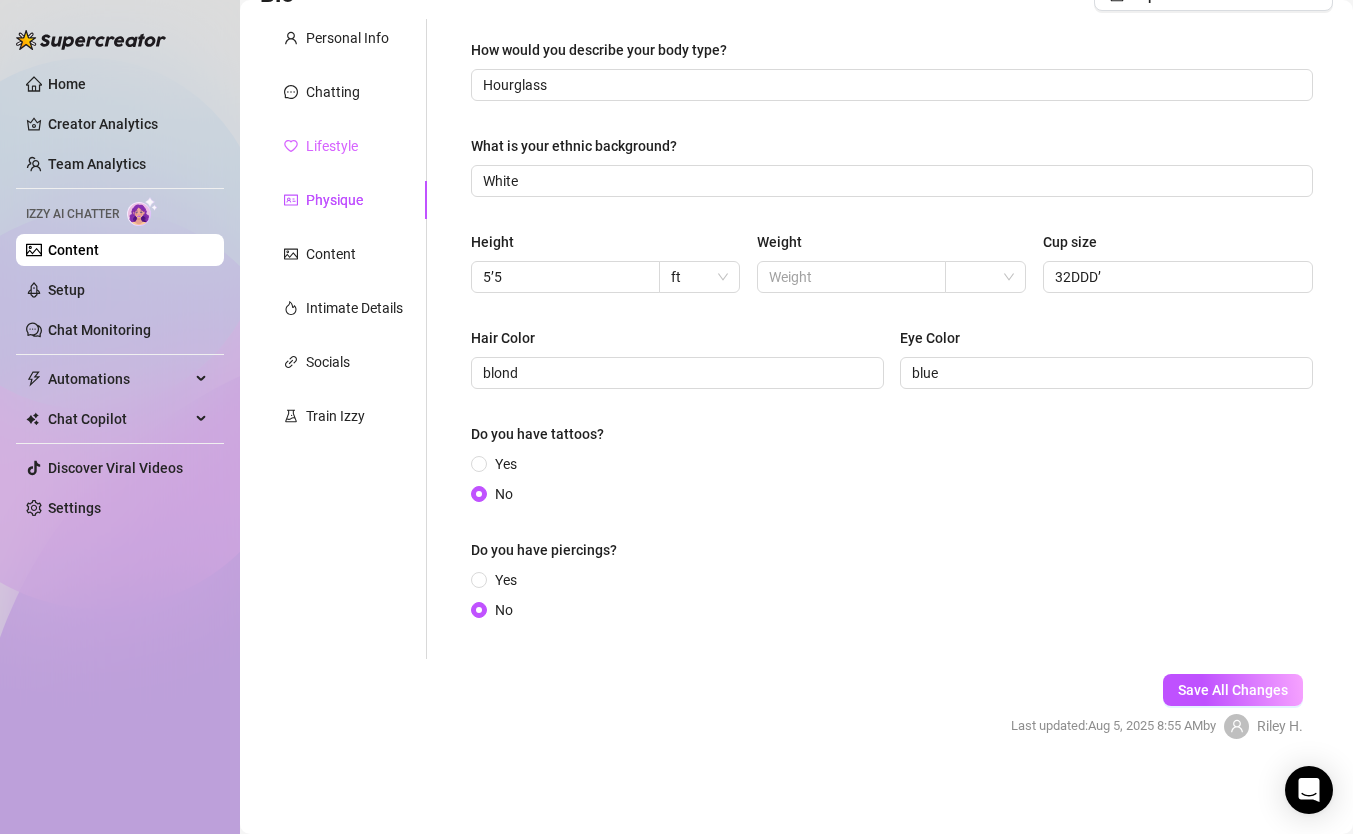scroll, scrollTop: 0, scrollLeft: 0, axis: both 